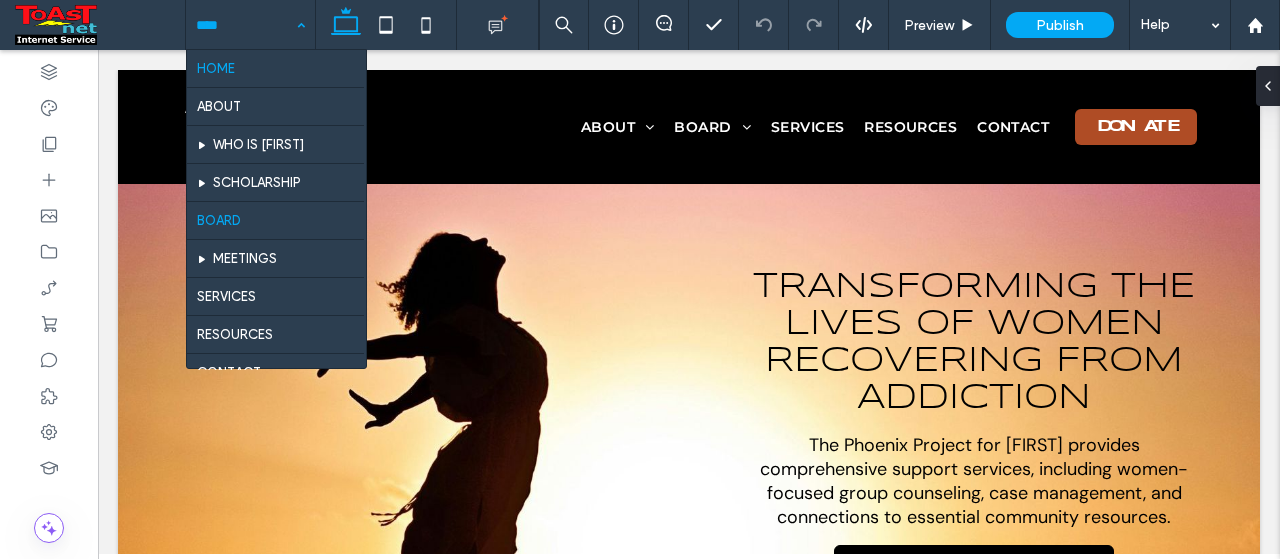 scroll, scrollTop: 0, scrollLeft: 0, axis: both 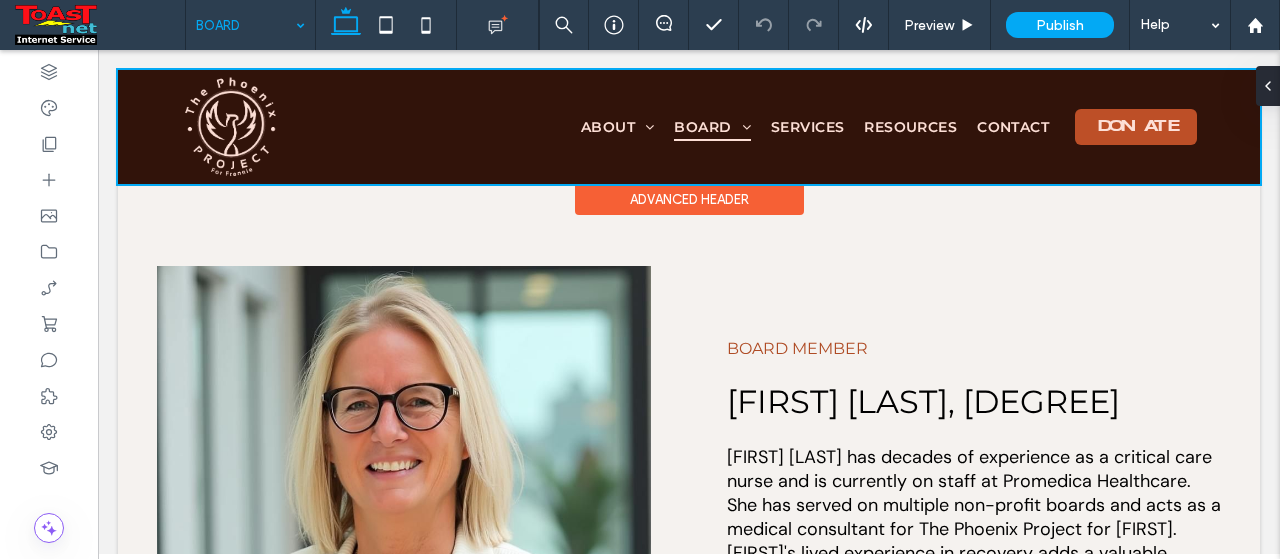 click at bounding box center [689, 127] 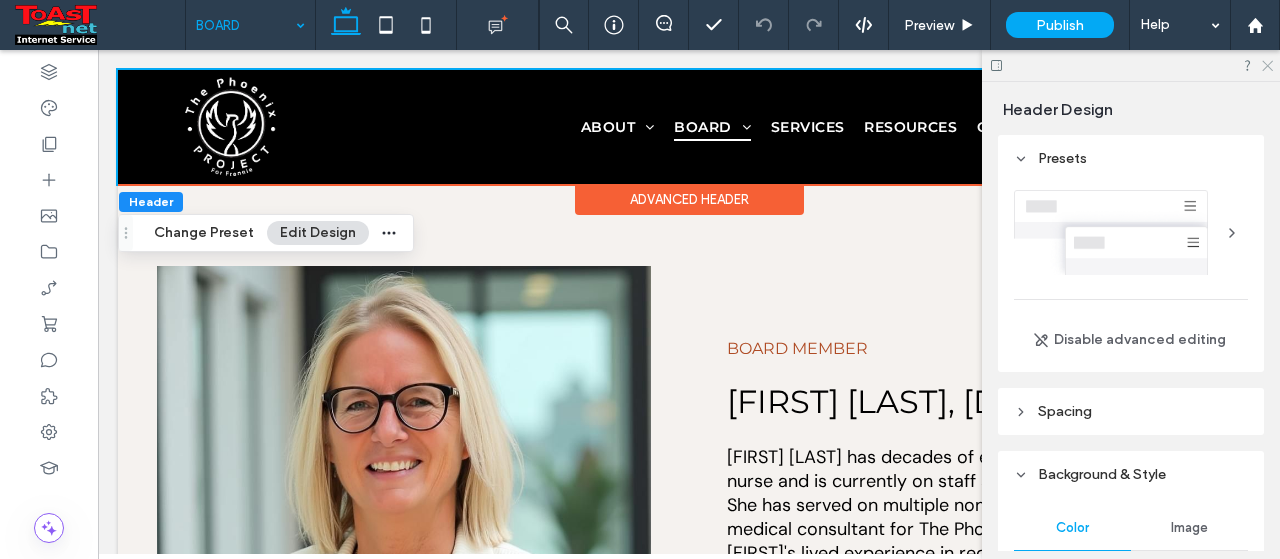 click 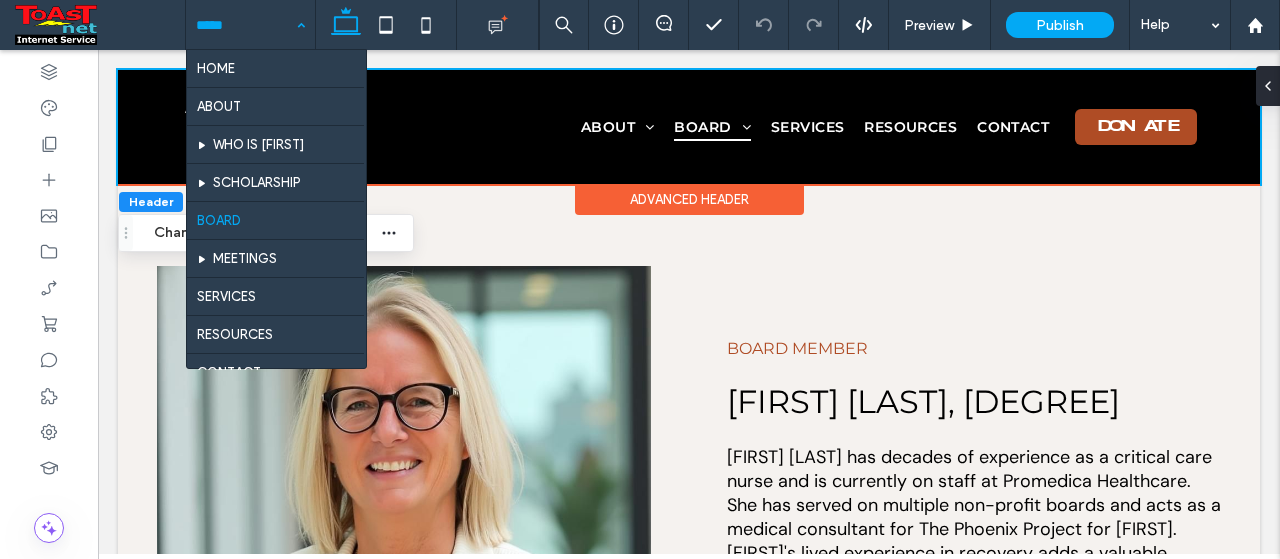 click at bounding box center [245, 25] 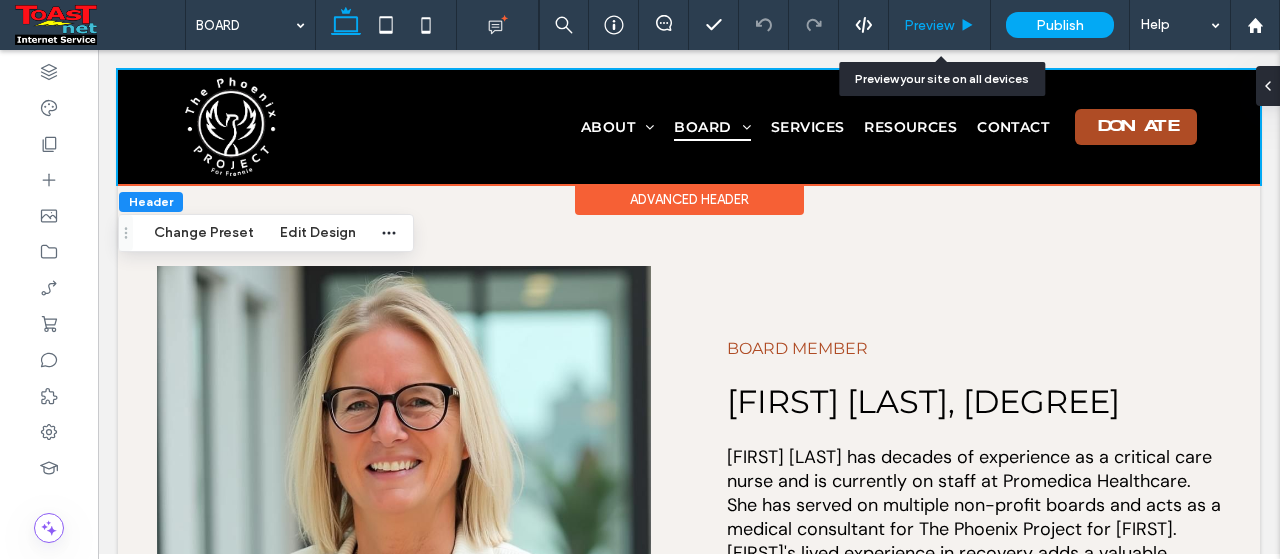 drag, startPoint x: 960, startPoint y: 22, endPoint x: 858, endPoint y: 103, distance: 130.24976 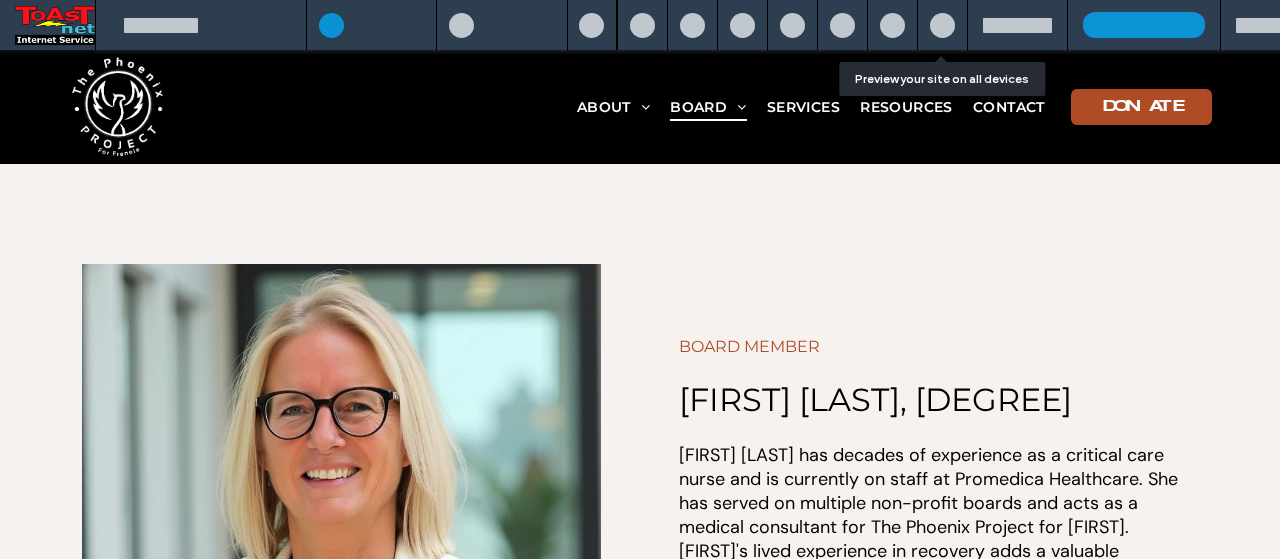 scroll, scrollTop: 1411, scrollLeft: 0, axis: vertical 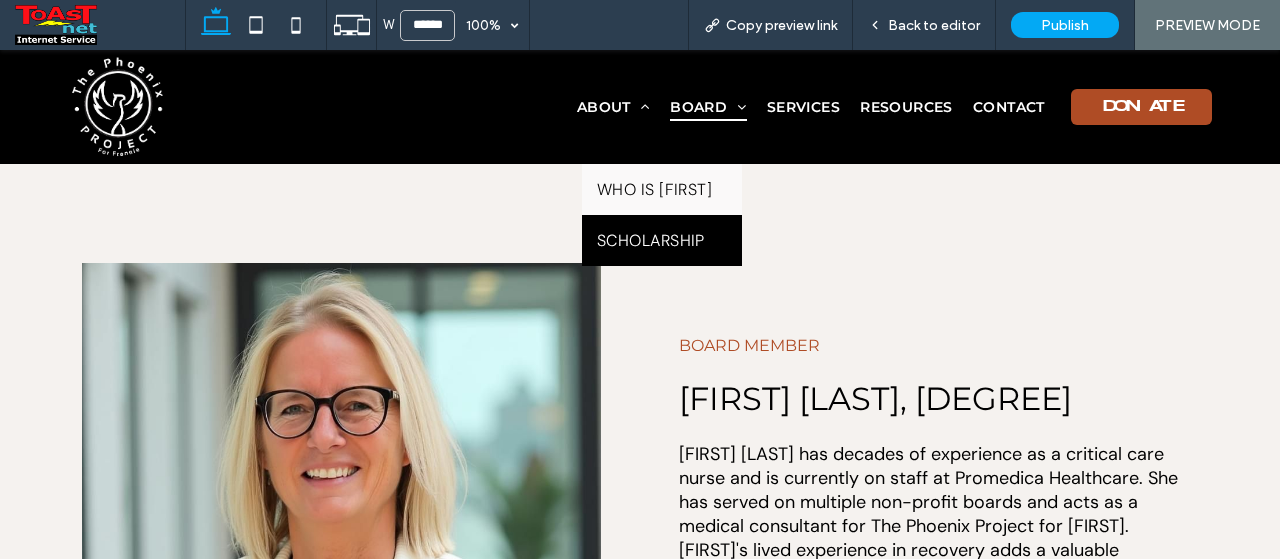 click on "SCHOLARSHIP" at bounding box center [662, 240] 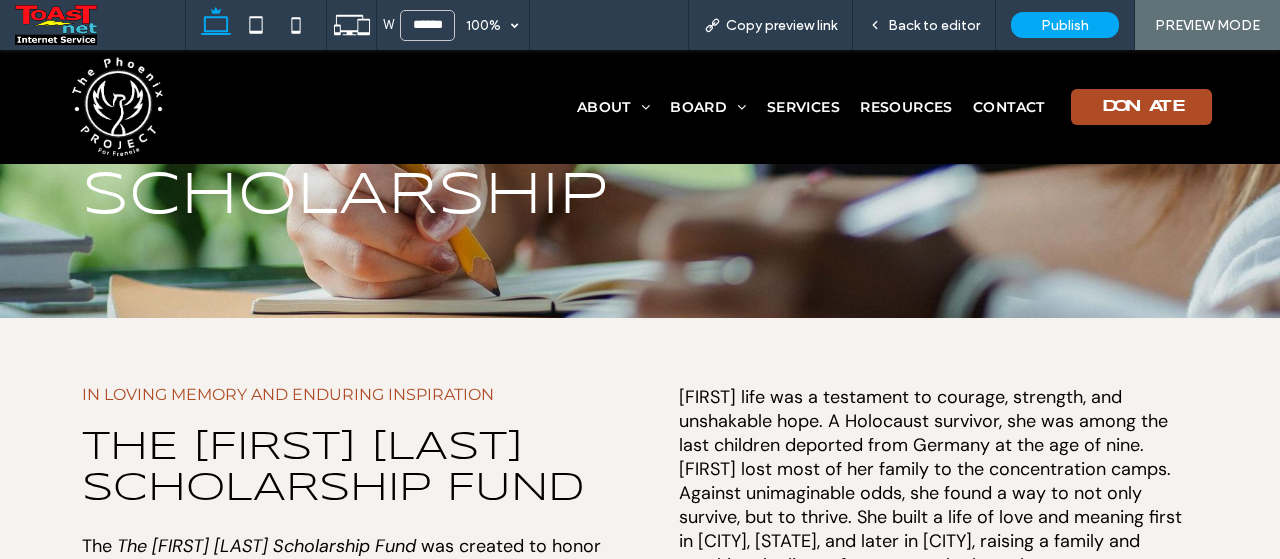 scroll, scrollTop: 0, scrollLeft: 0, axis: both 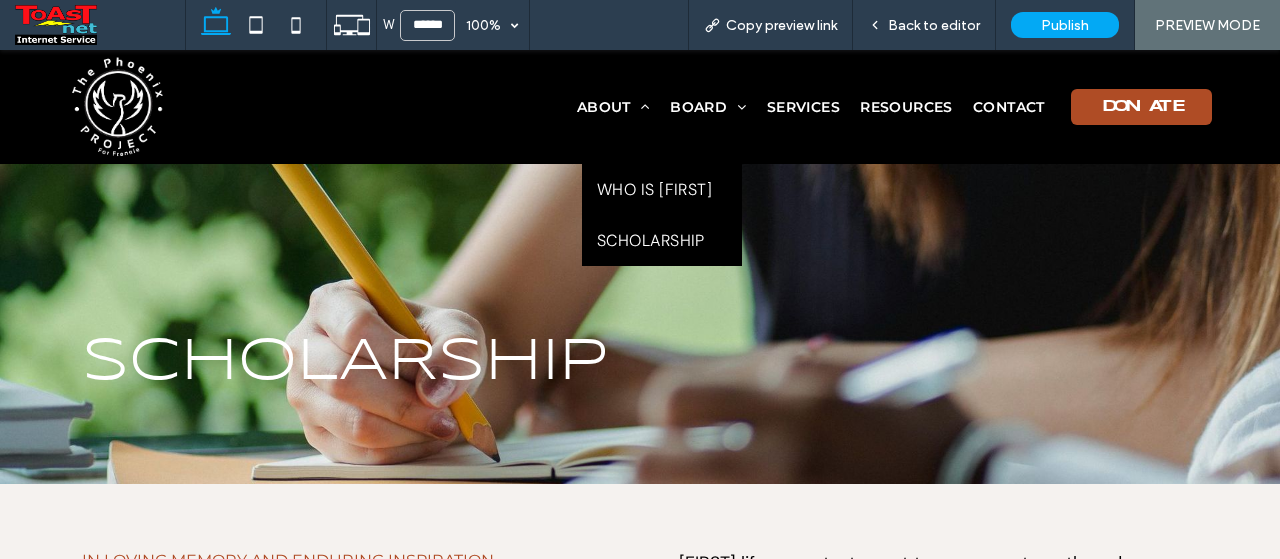 click on "WHO IS [FIRST]" at bounding box center [655, 189] 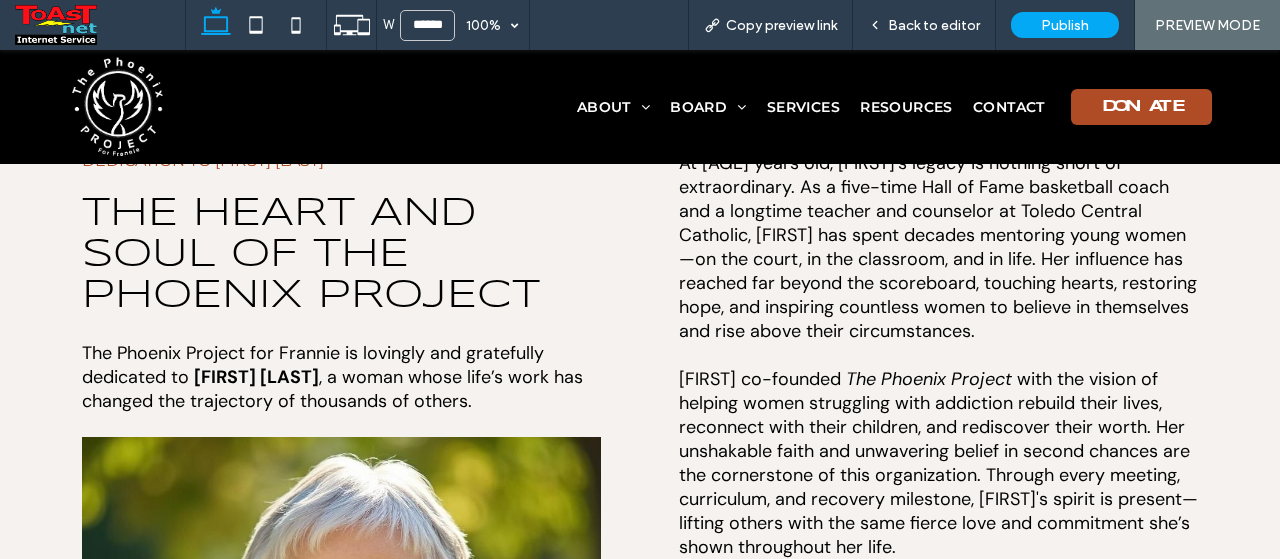 scroll, scrollTop: 0, scrollLeft: 0, axis: both 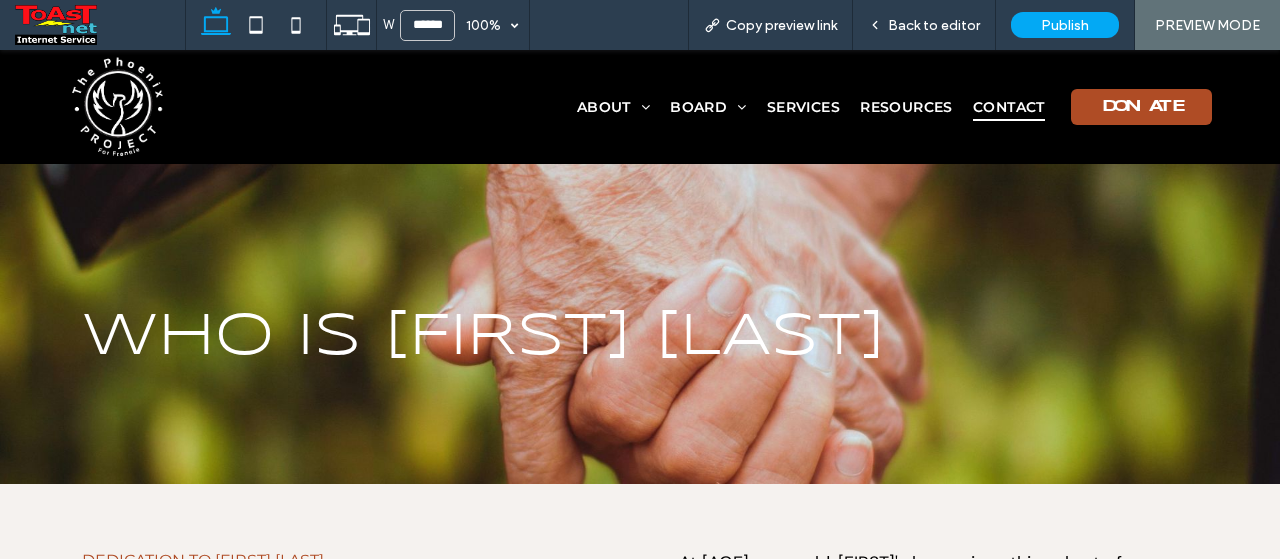 click on "CONTACT" at bounding box center (1009, 107) 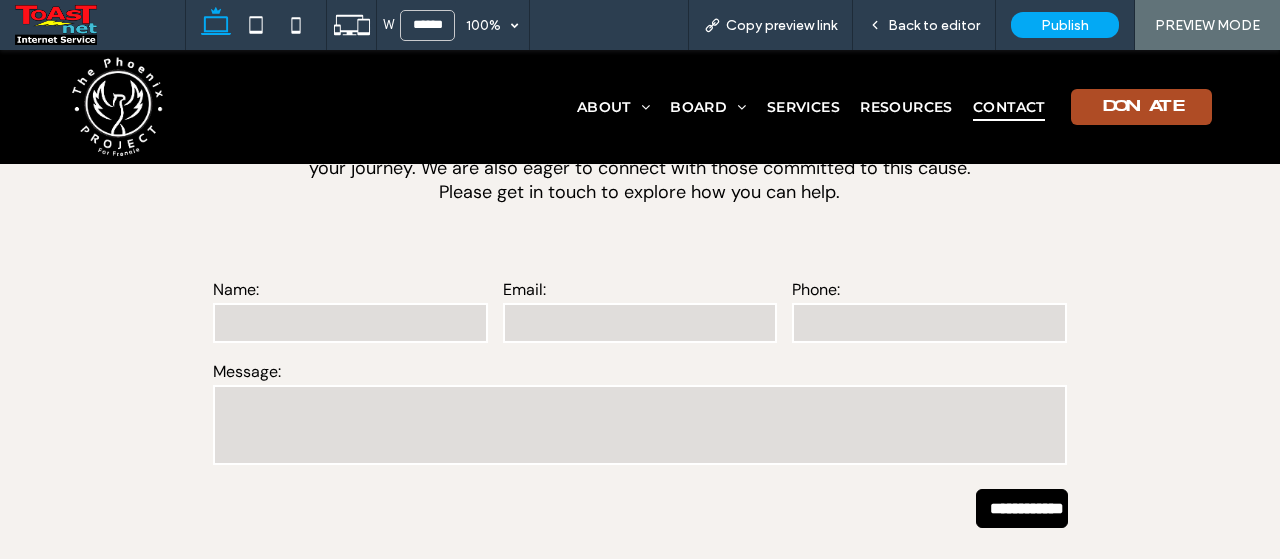 scroll, scrollTop: 684, scrollLeft: 0, axis: vertical 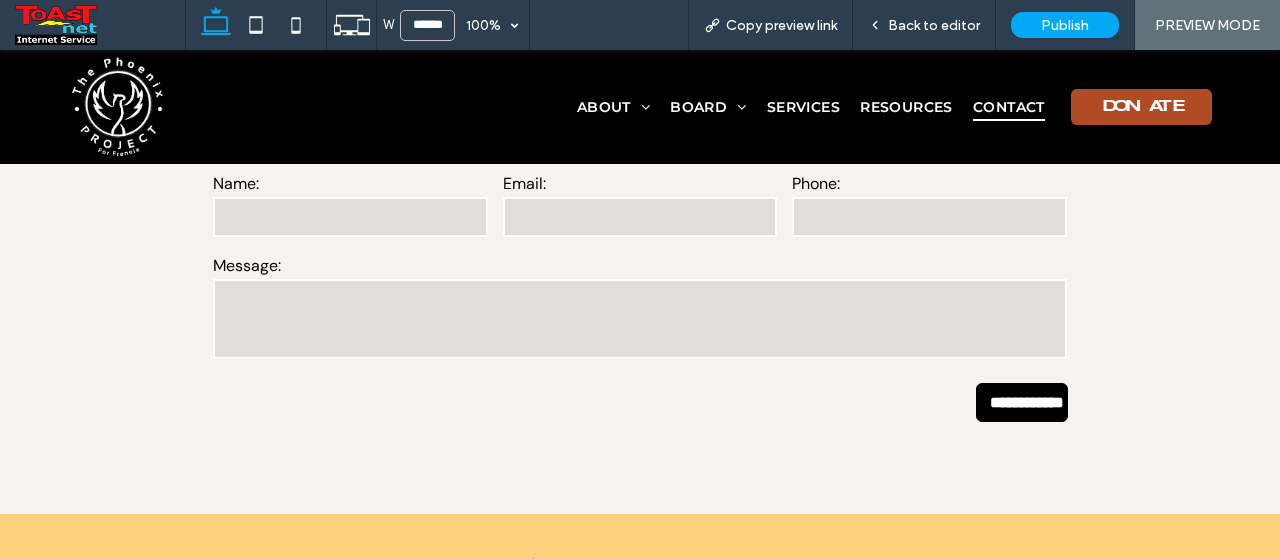 click at bounding box center (350, 217) 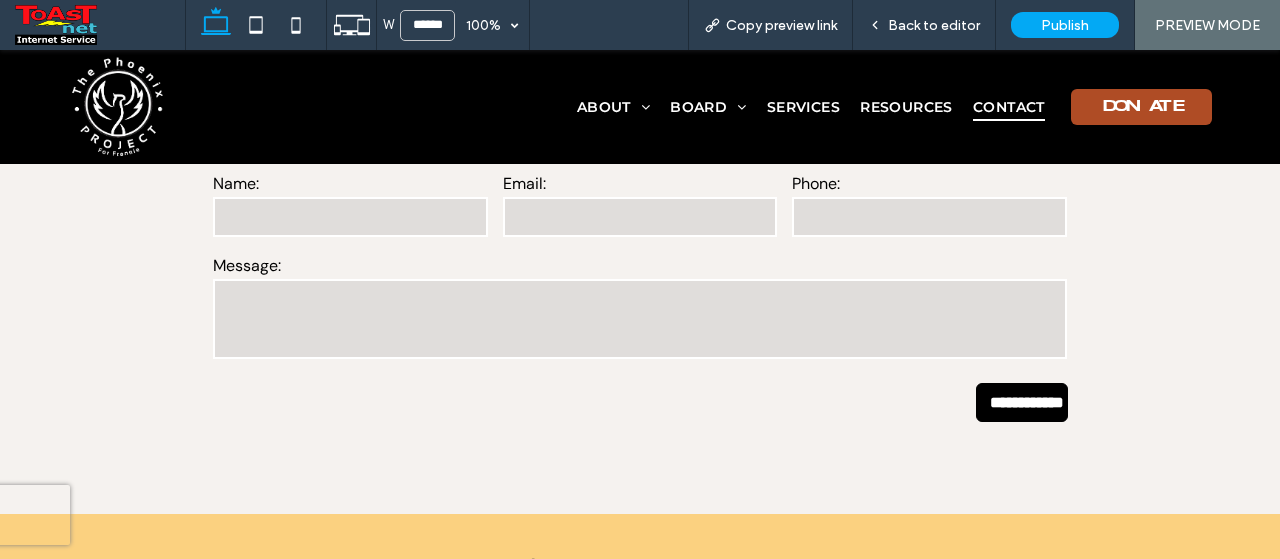 type on "*" 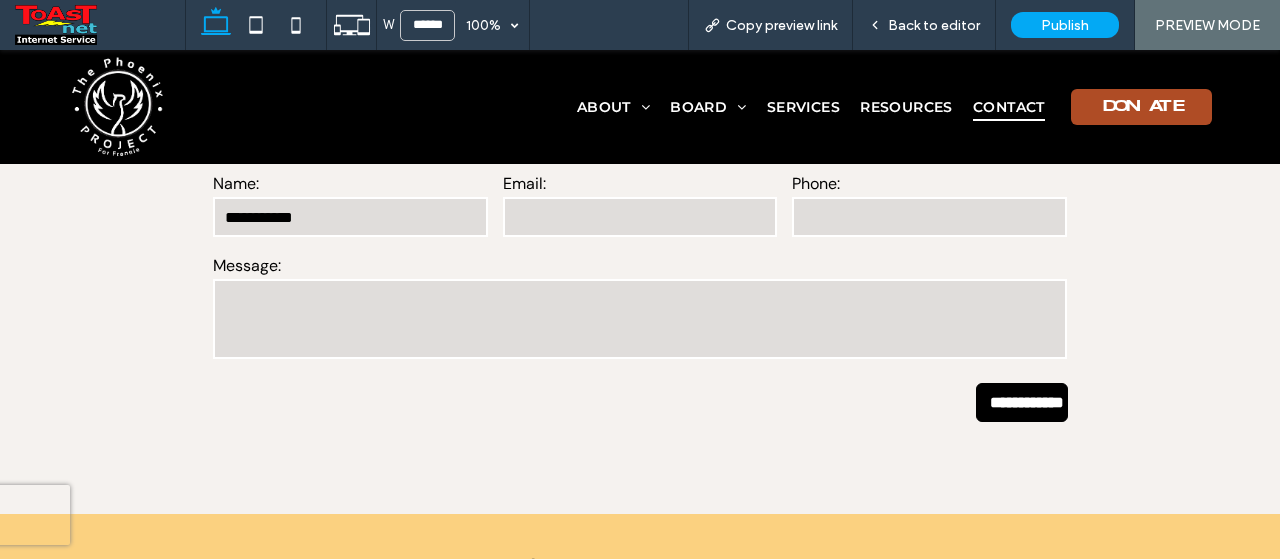type on "**********" 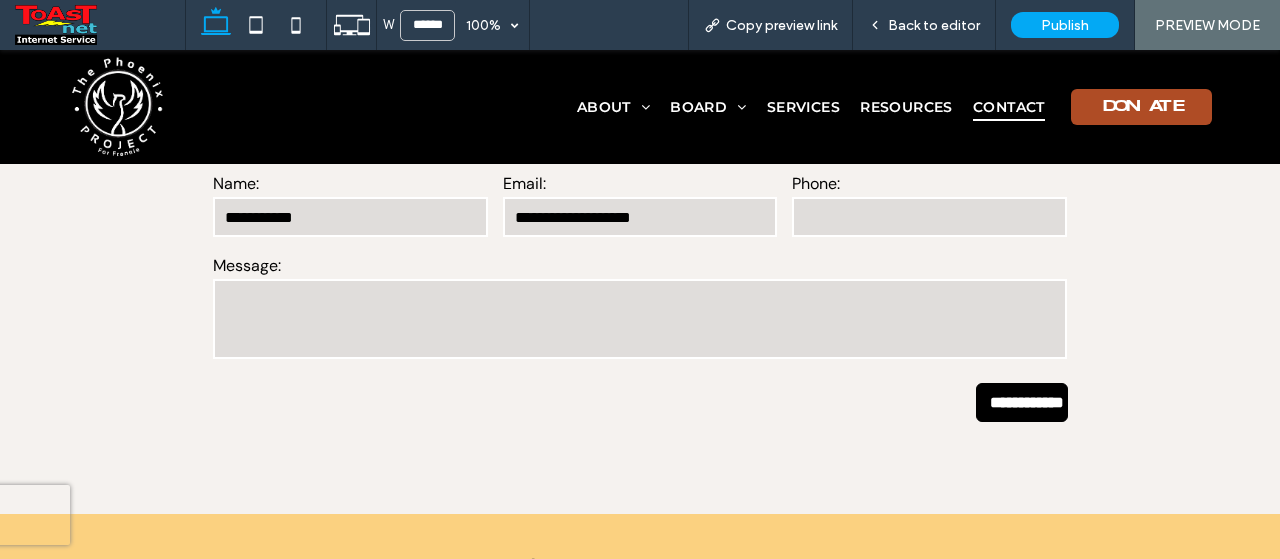type on "**********" 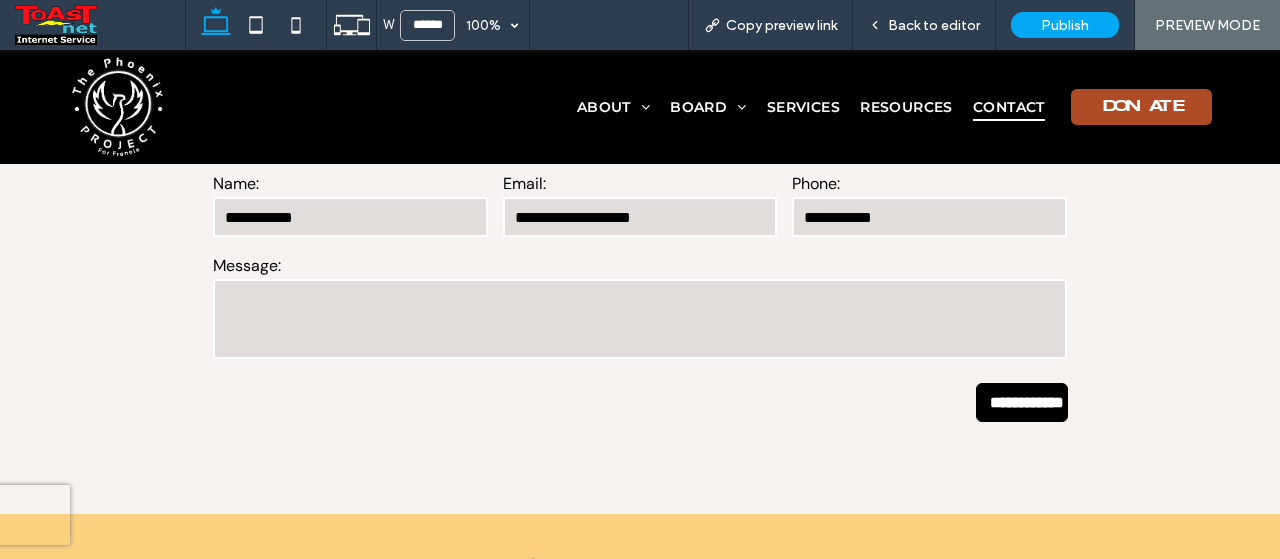 type on "**********" 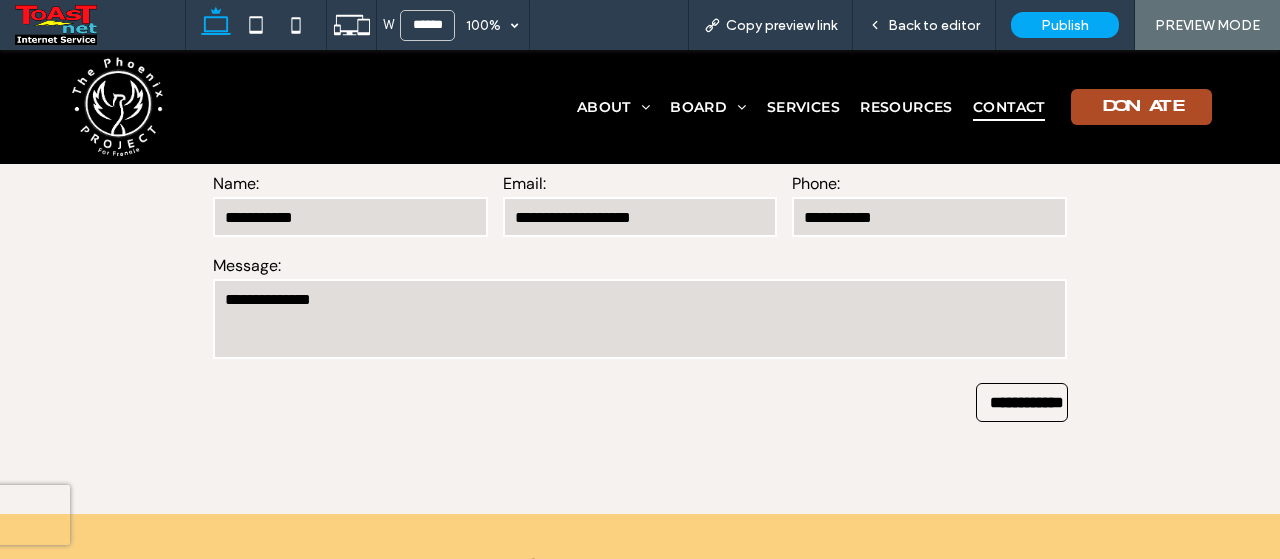 type on "**********" 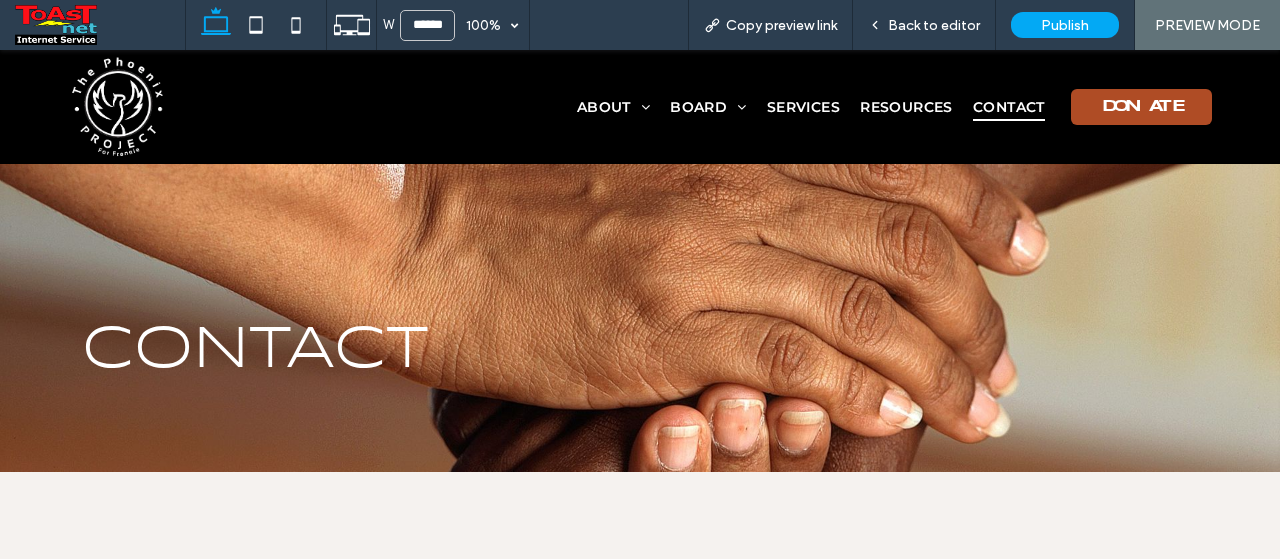 scroll, scrollTop: 0, scrollLeft: 0, axis: both 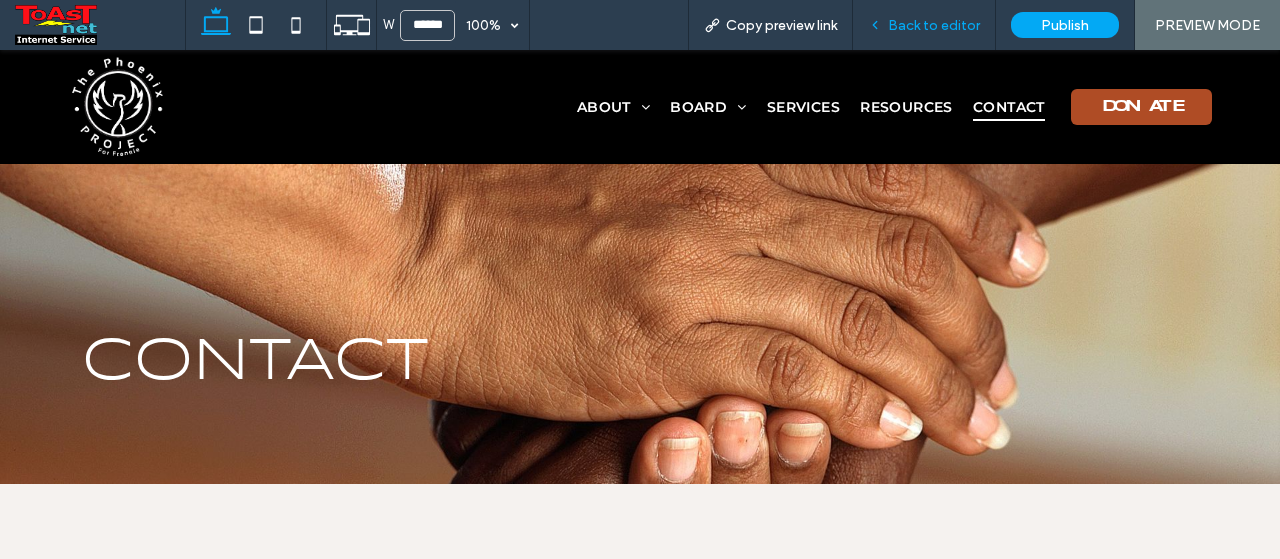 click on "Back to editor" at bounding box center [934, 25] 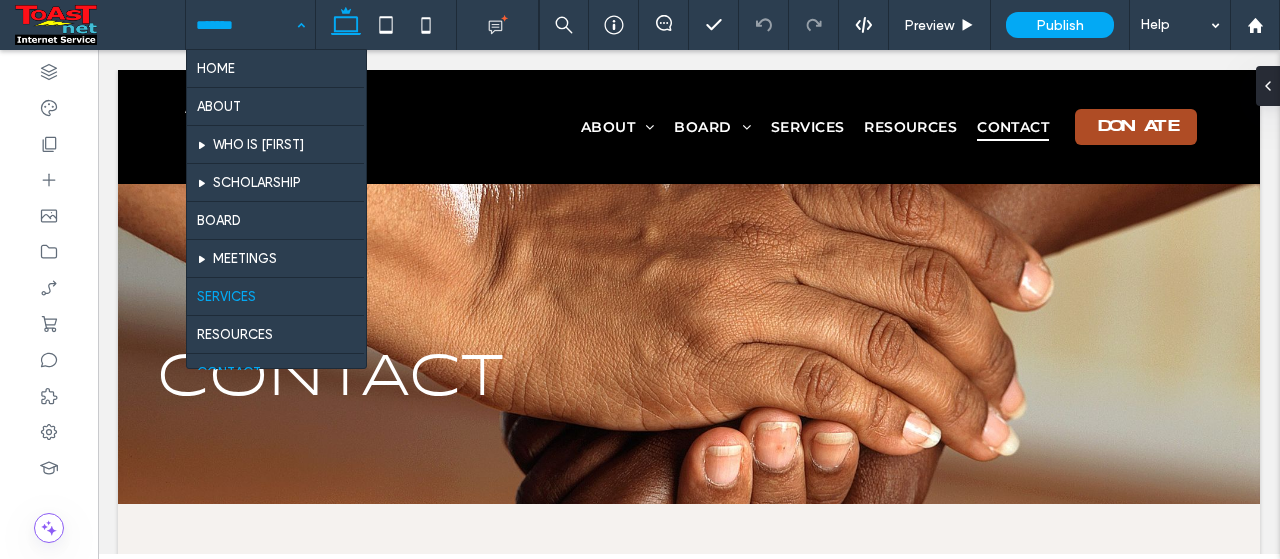 scroll, scrollTop: 66, scrollLeft: 0, axis: vertical 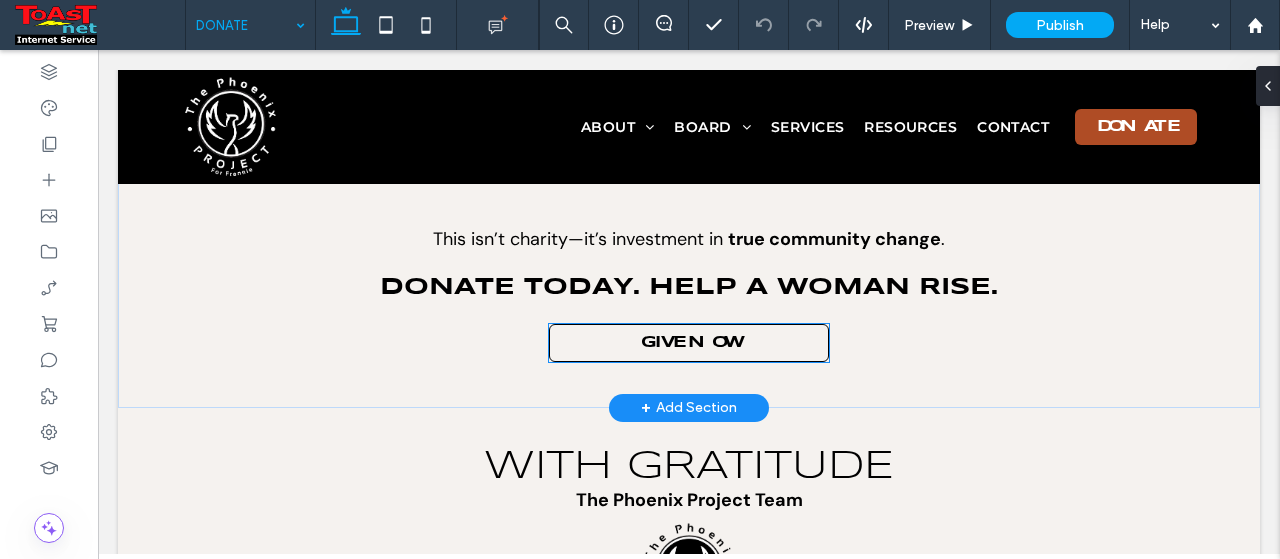 click on "GIVE NOW" at bounding box center (689, 343) 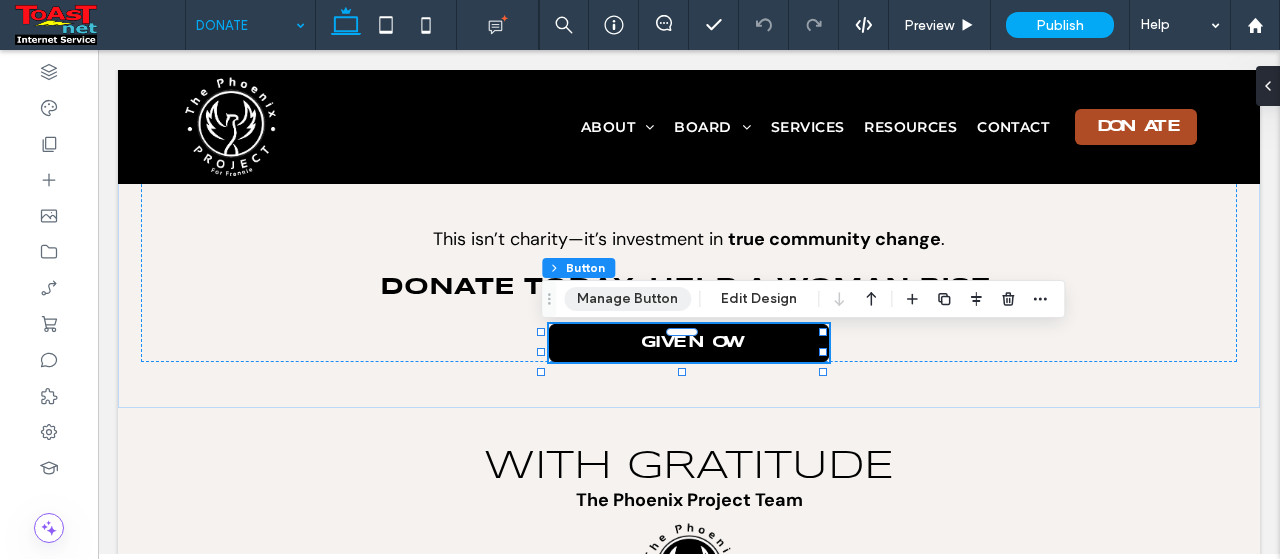 click on "Manage Button" at bounding box center (627, 299) 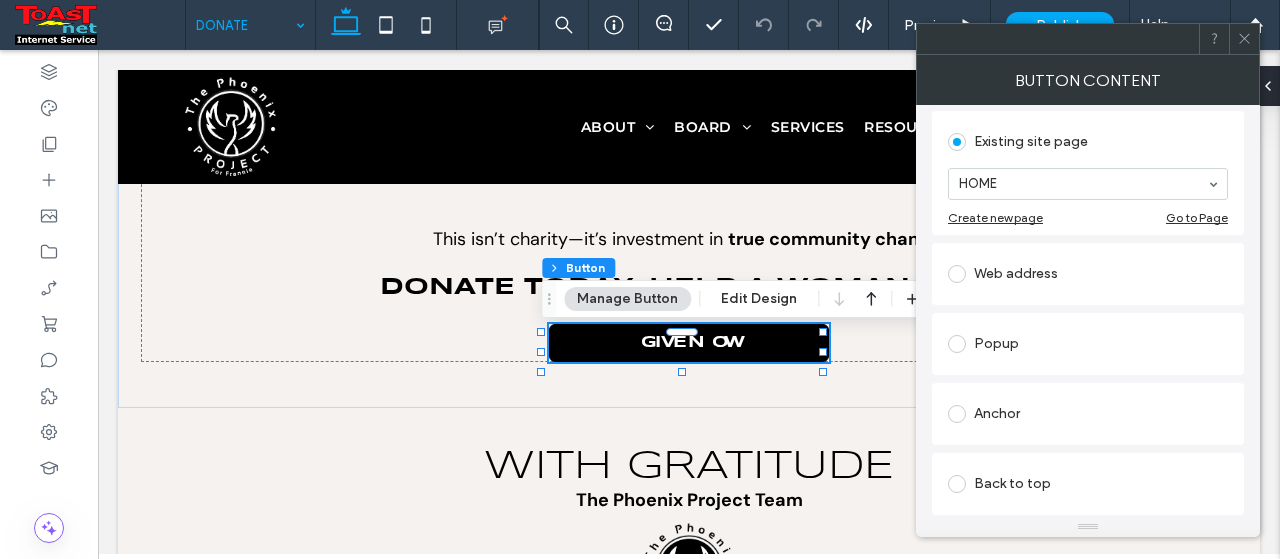 scroll, scrollTop: 200, scrollLeft: 0, axis: vertical 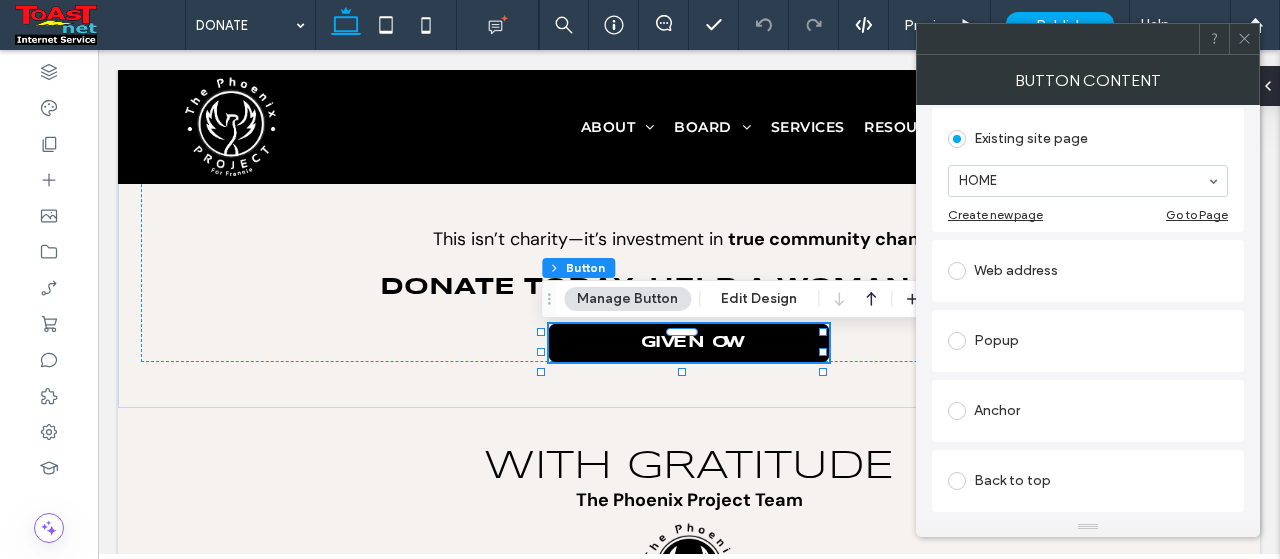 click at bounding box center (957, 271) 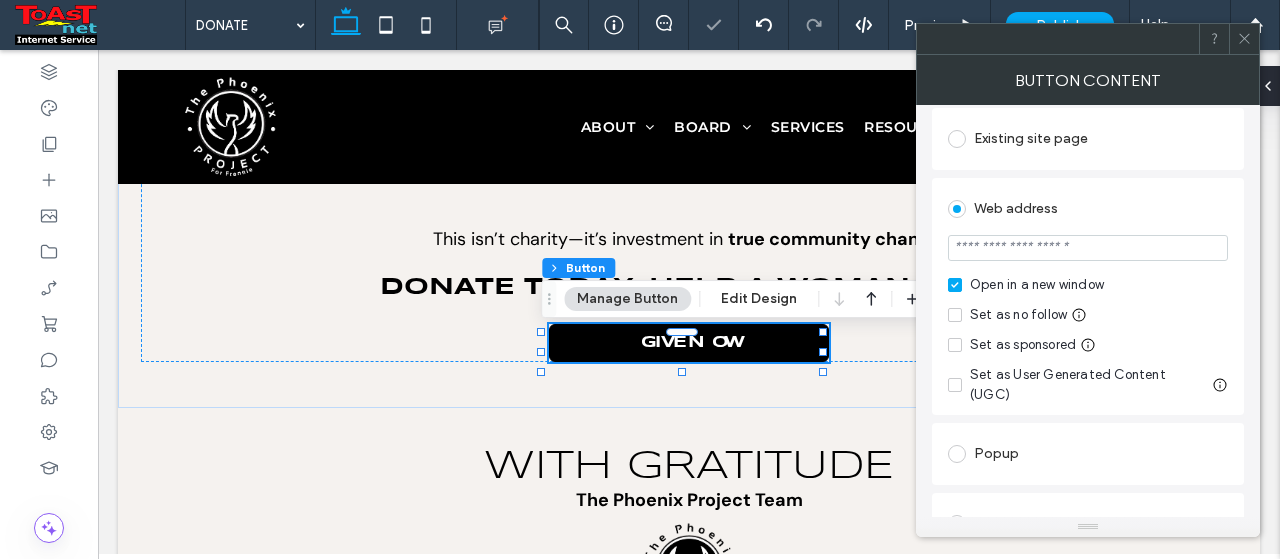 click at bounding box center [1088, 248] 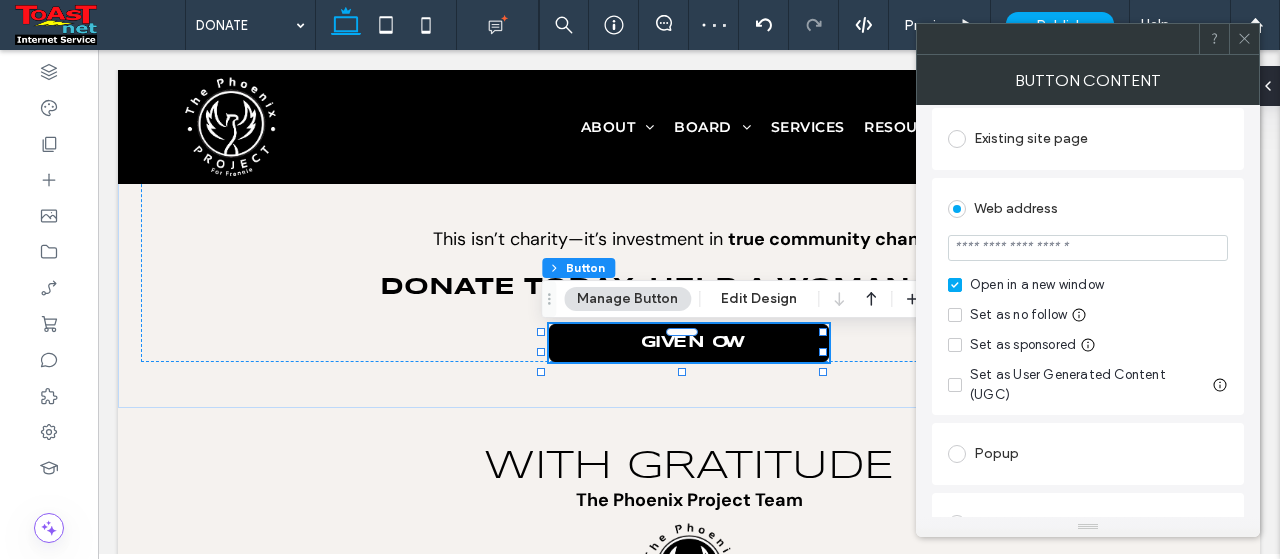 paste on "**********" 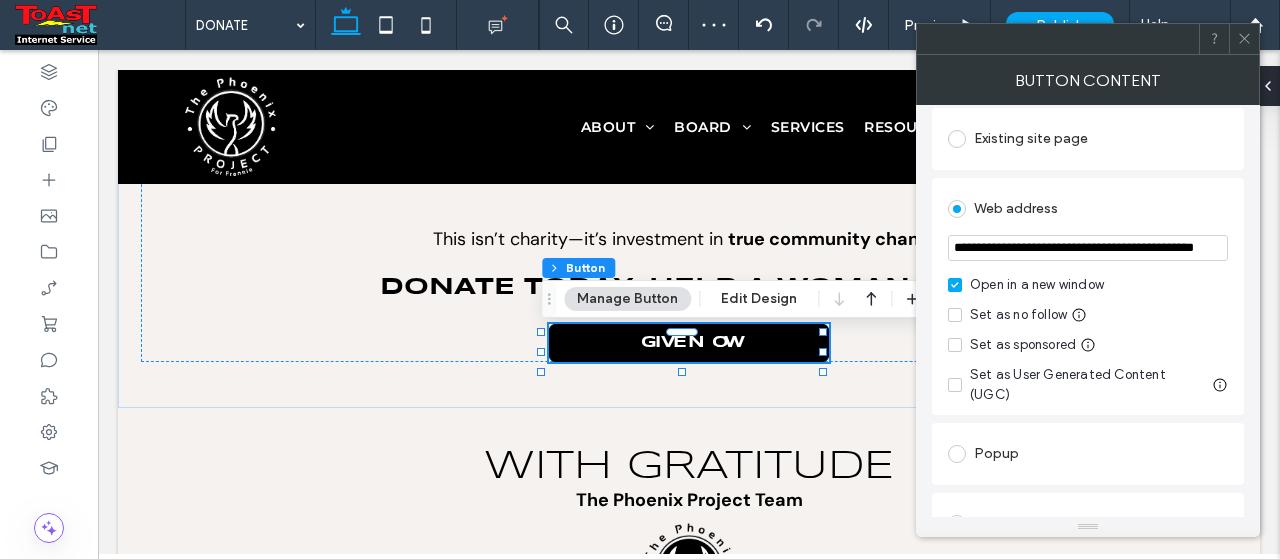 scroll, scrollTop: 0, scrollLeft: 104, axis: horizontal 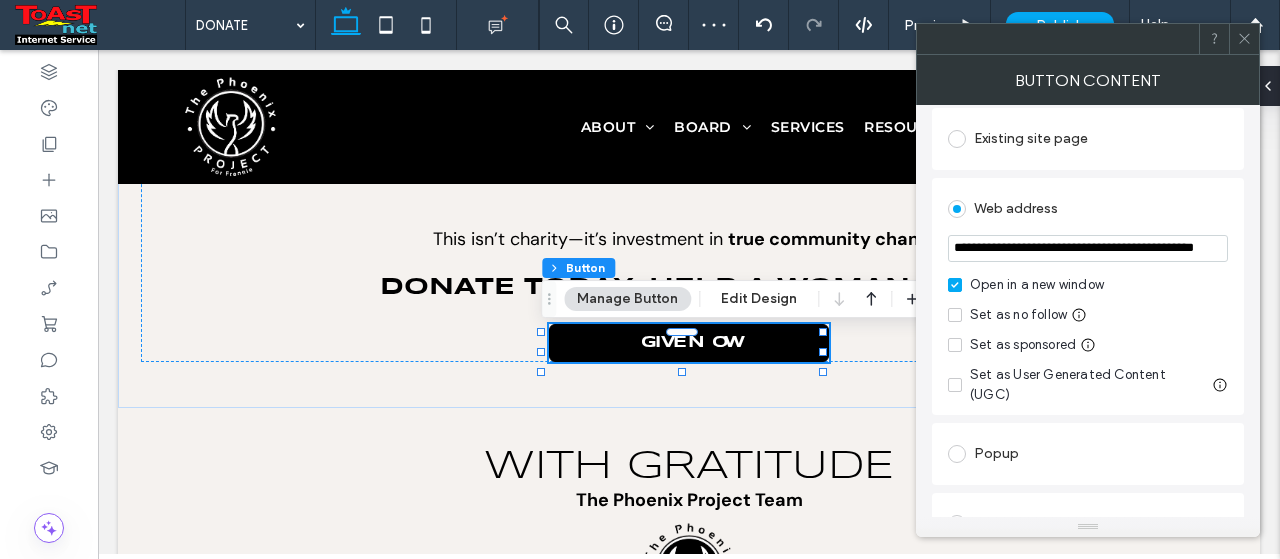 type on "**********" 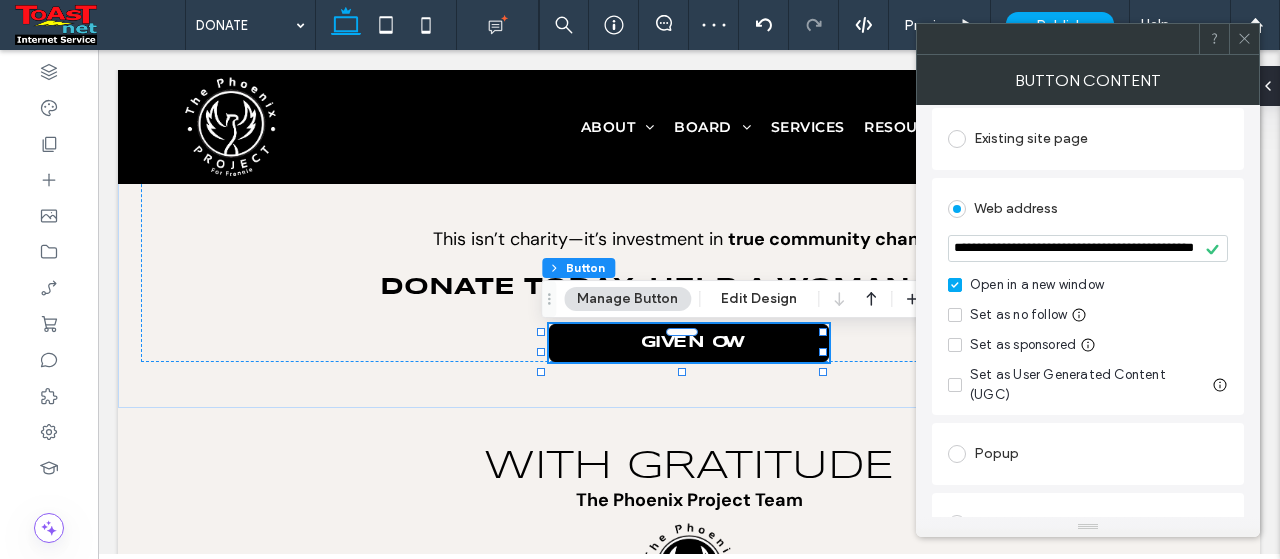 click 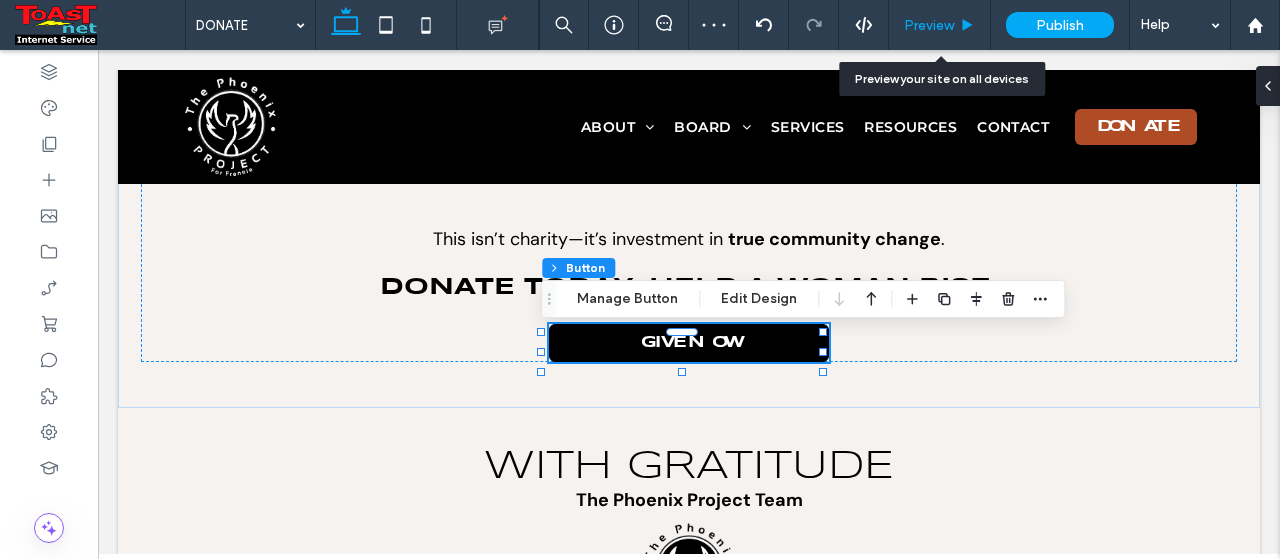 click on "Preview" at bounding box center [929, 25] 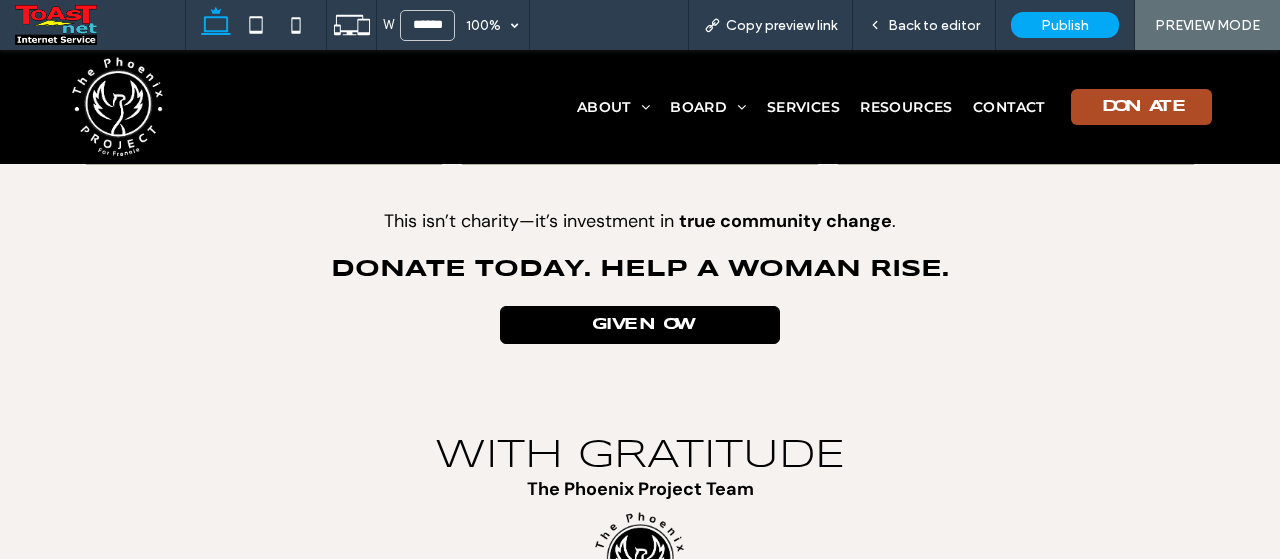 scroll, scrollTop: 1156, scrollLeft: 0, axis: vertical 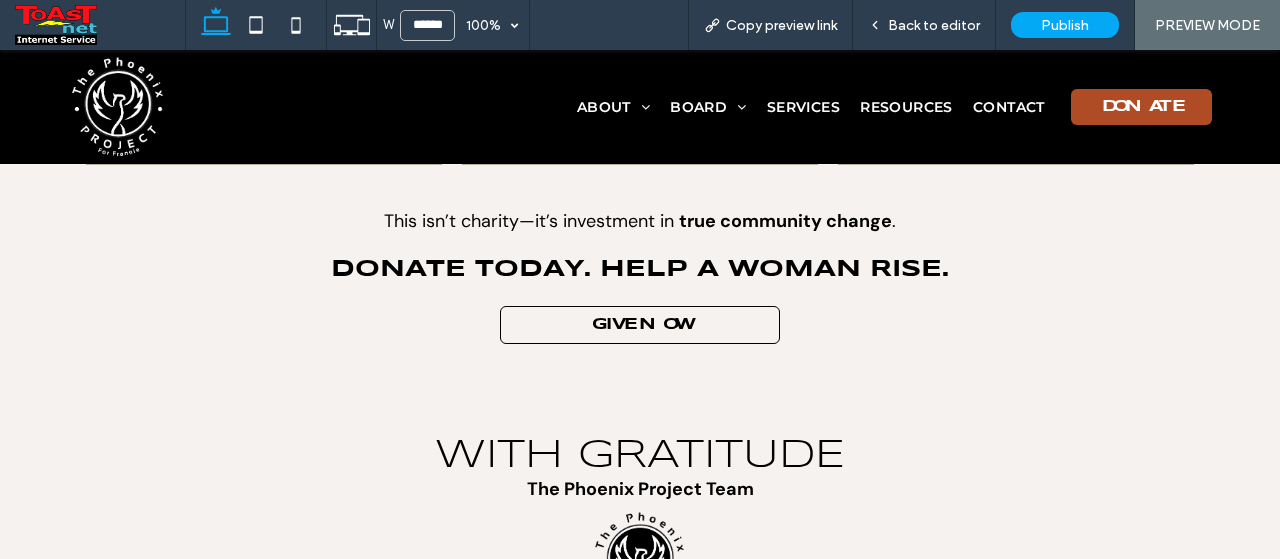 click on "GIVE NOW" at bounding box center [640, 325] 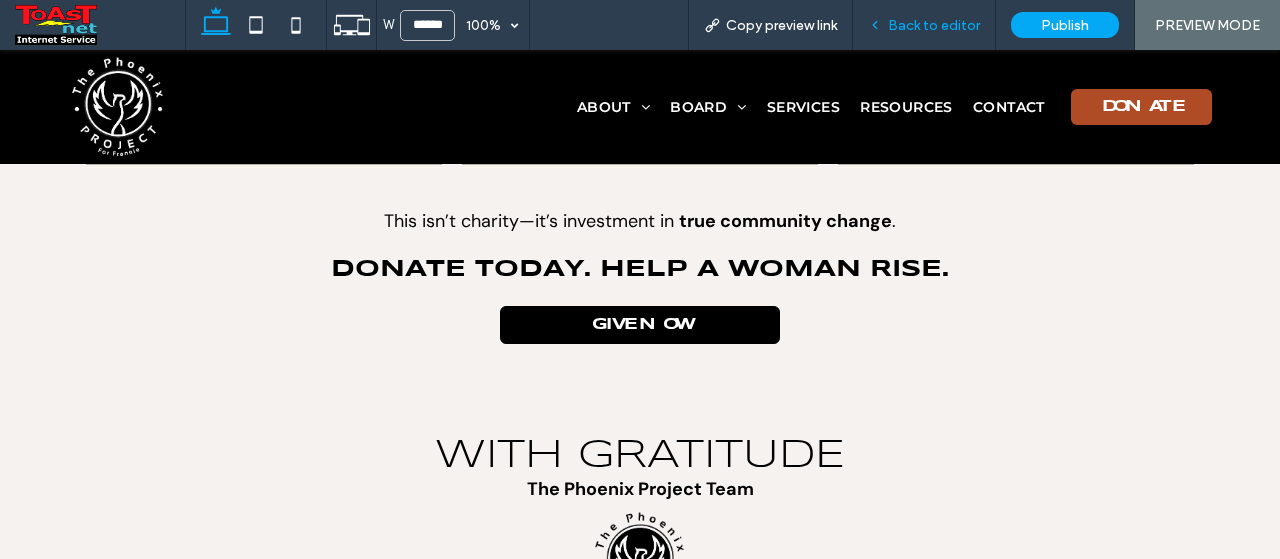 click on "Back to editor" at bounding box center [924, 25] 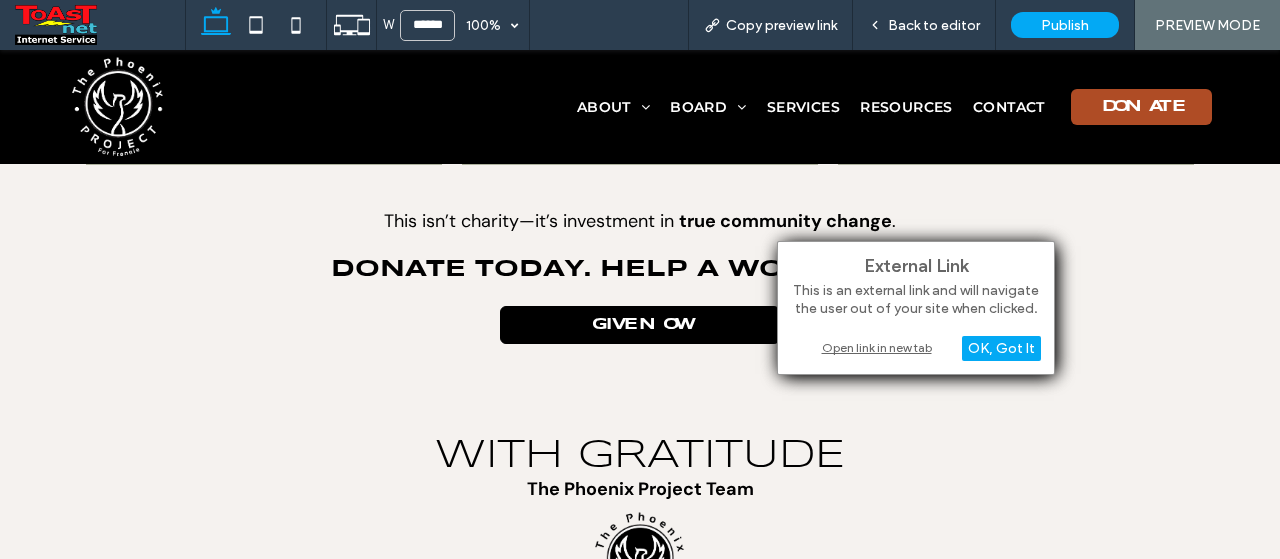 click on "Open link in new tab" at bounding box center [916, 347] 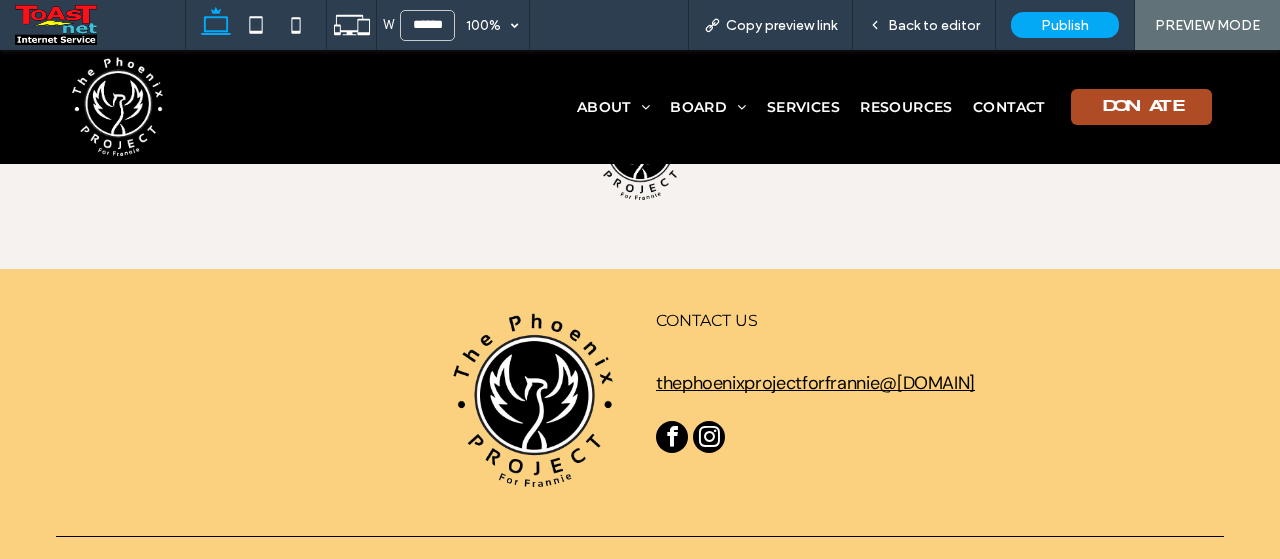 scroll, scrollTop: 1611, scrollLeft: 0, axis: vertical 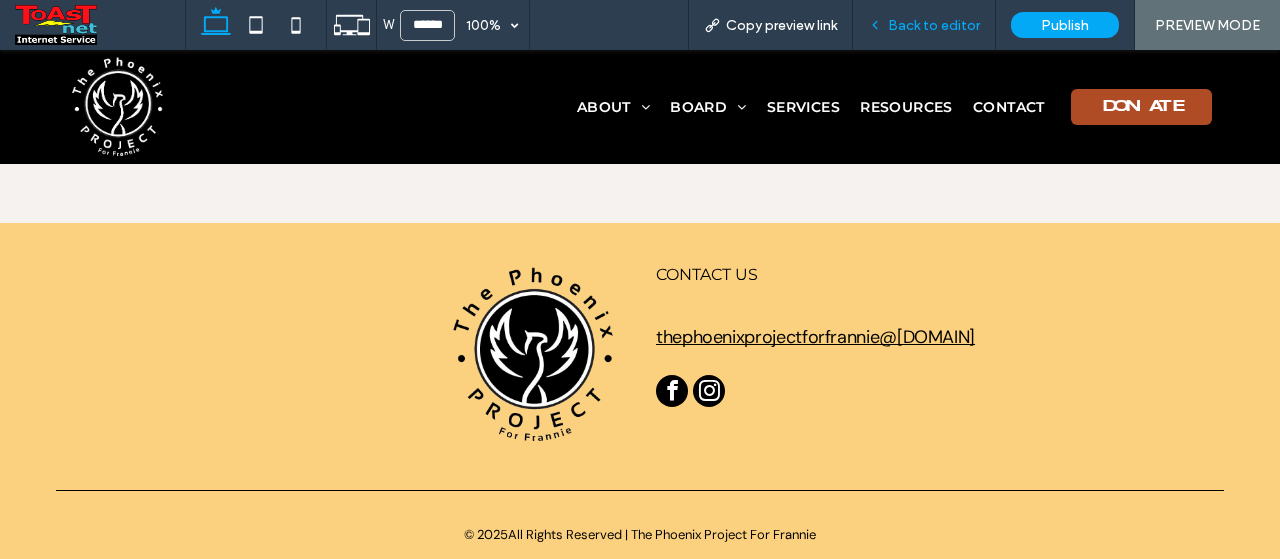 click on "Back to editor" at bounding box center (924, 25) 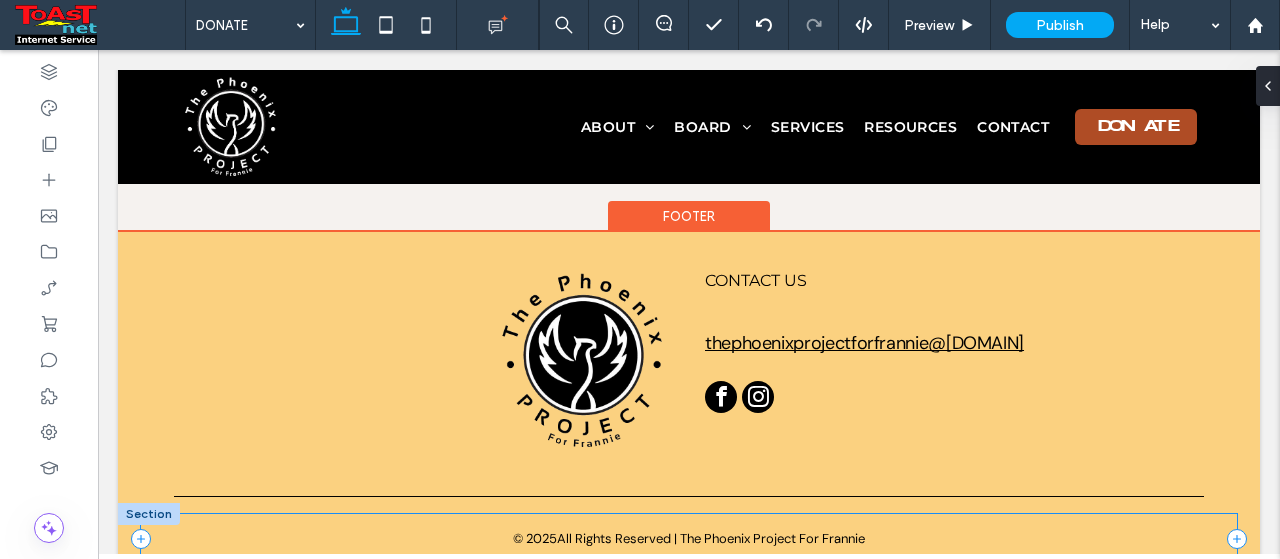 scroll, scrollTop: 1671, scrollLeft: 0, axis: vertical 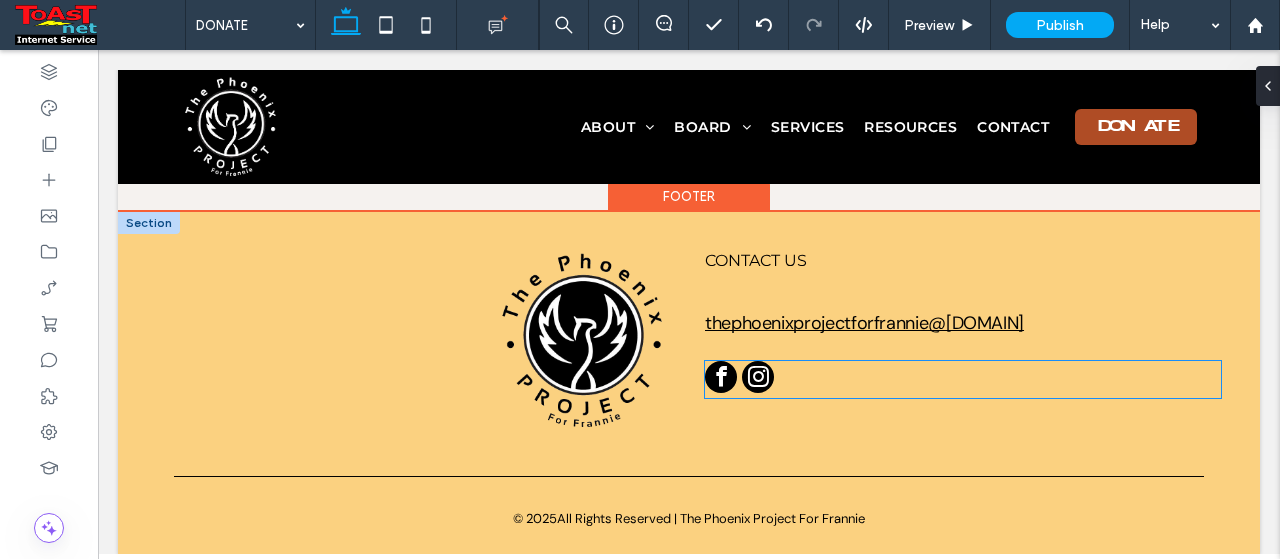 click at bounding box center [758, 377] 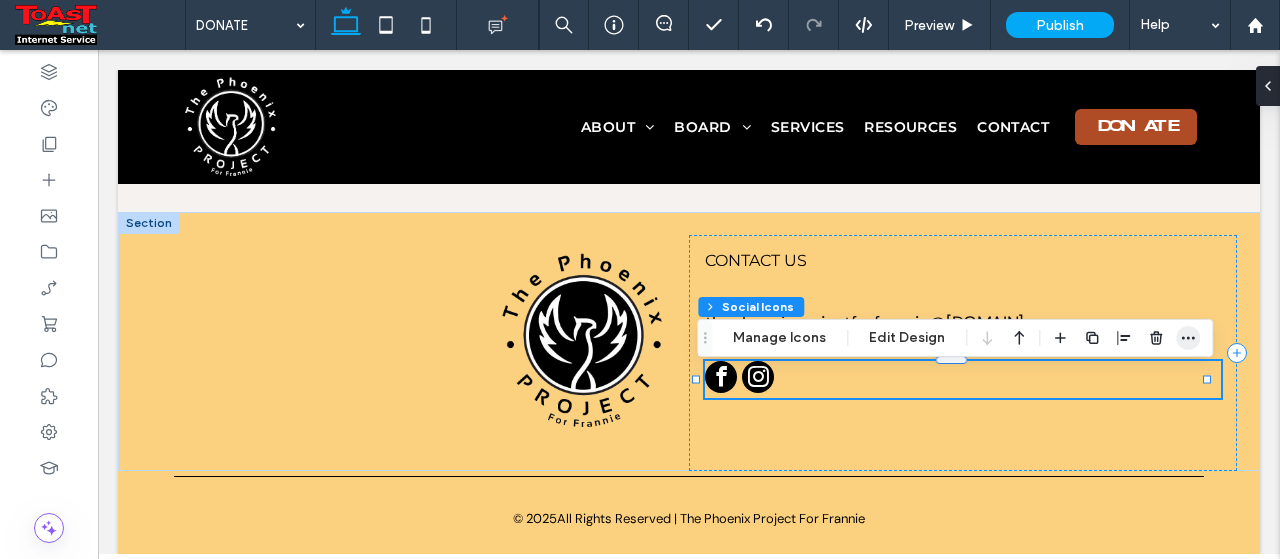 click 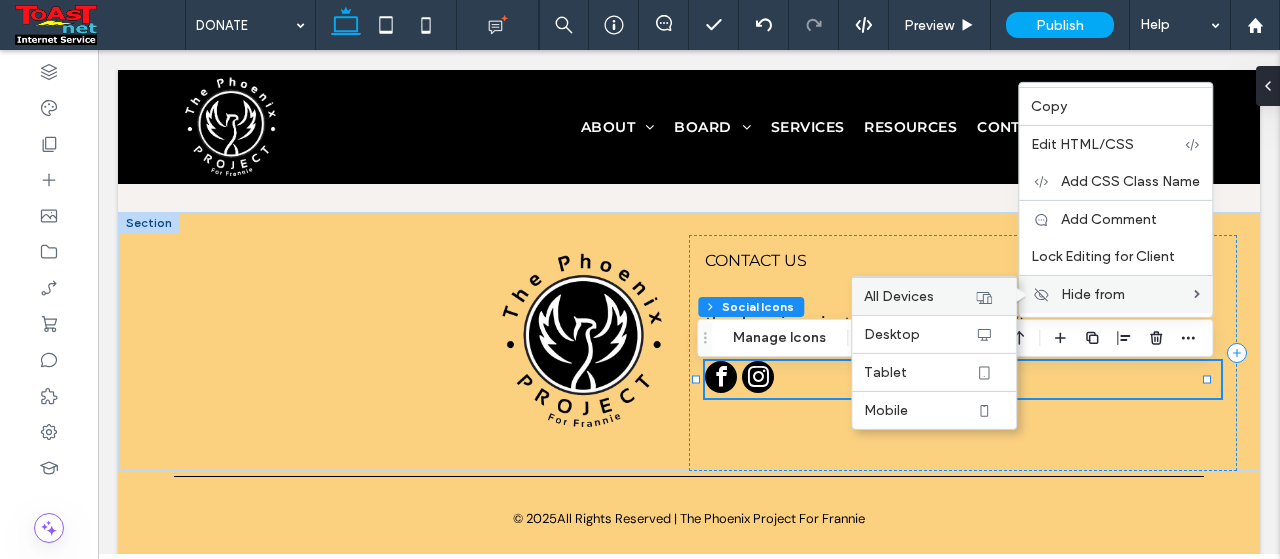 click on "All Devices" at bounding box center [919, 296] 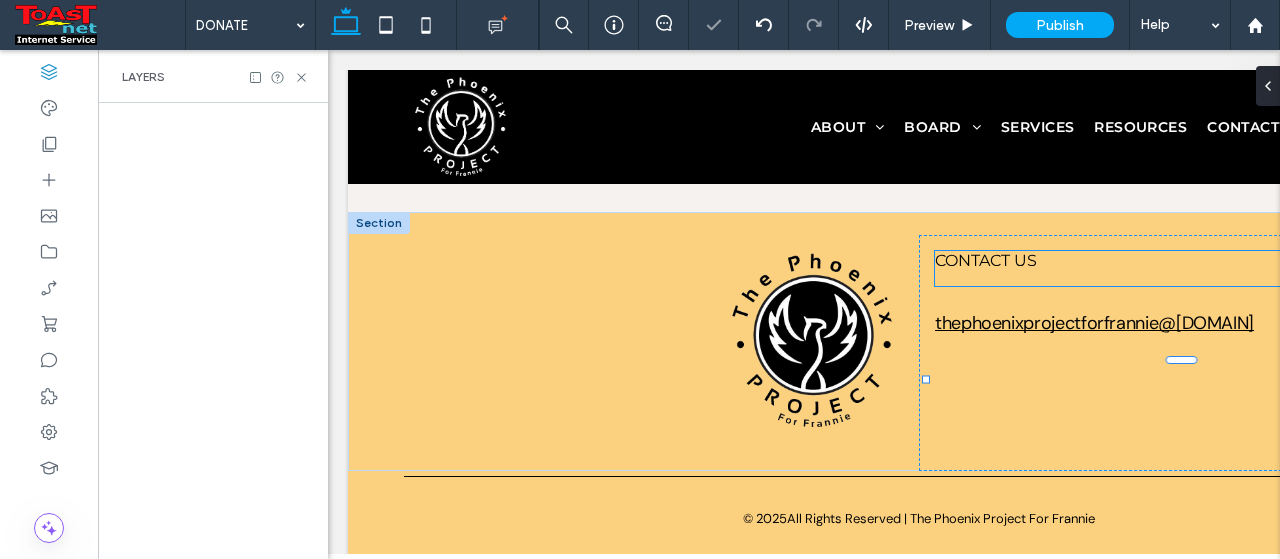 scroll, scrollTop: 0, scrollLeft: 230, axis: horizontal 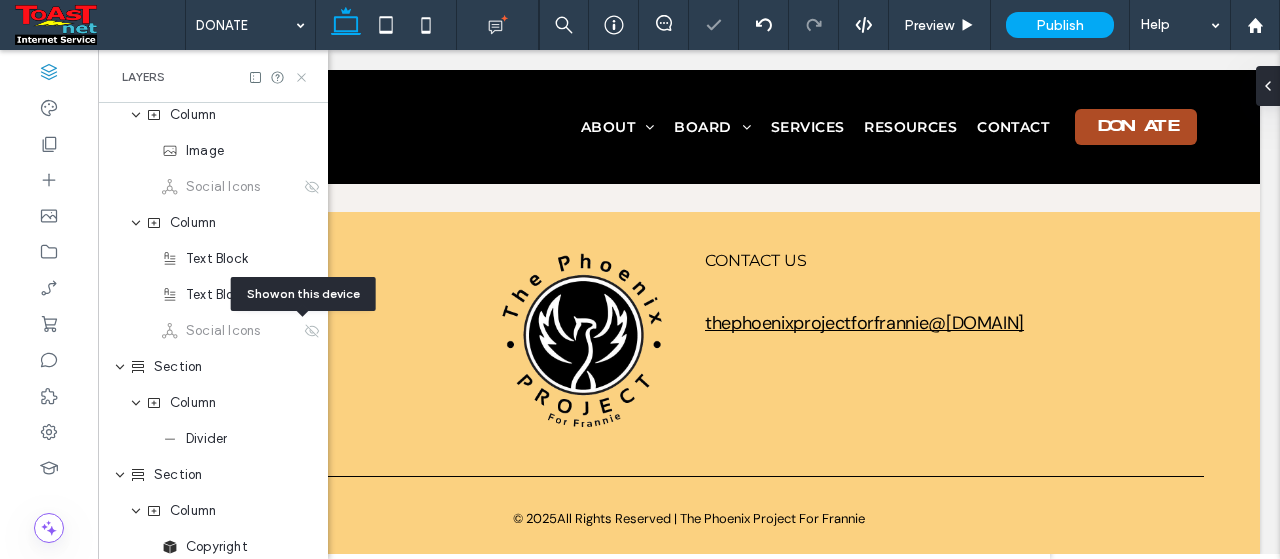 click 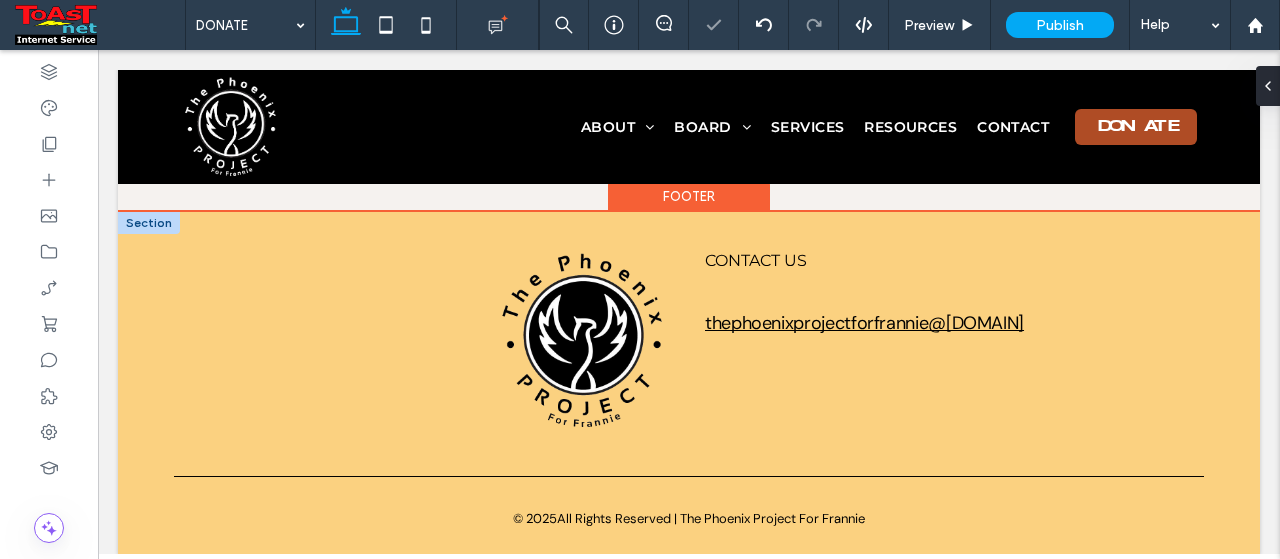 scroll, scrollTop: 0, scrollLeft: 0, axis: both 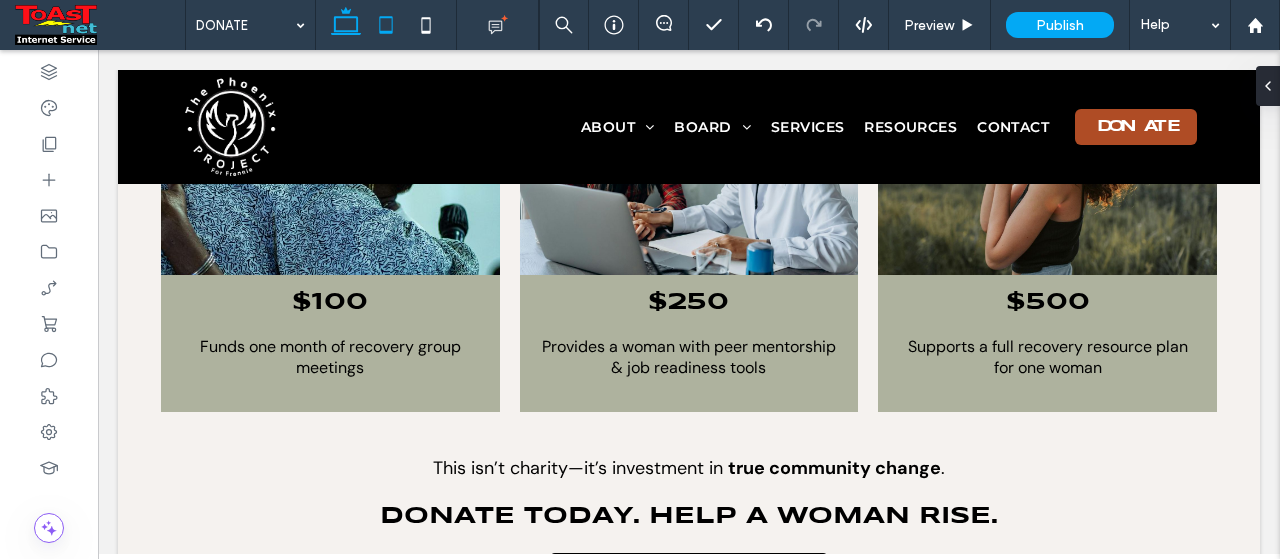 click 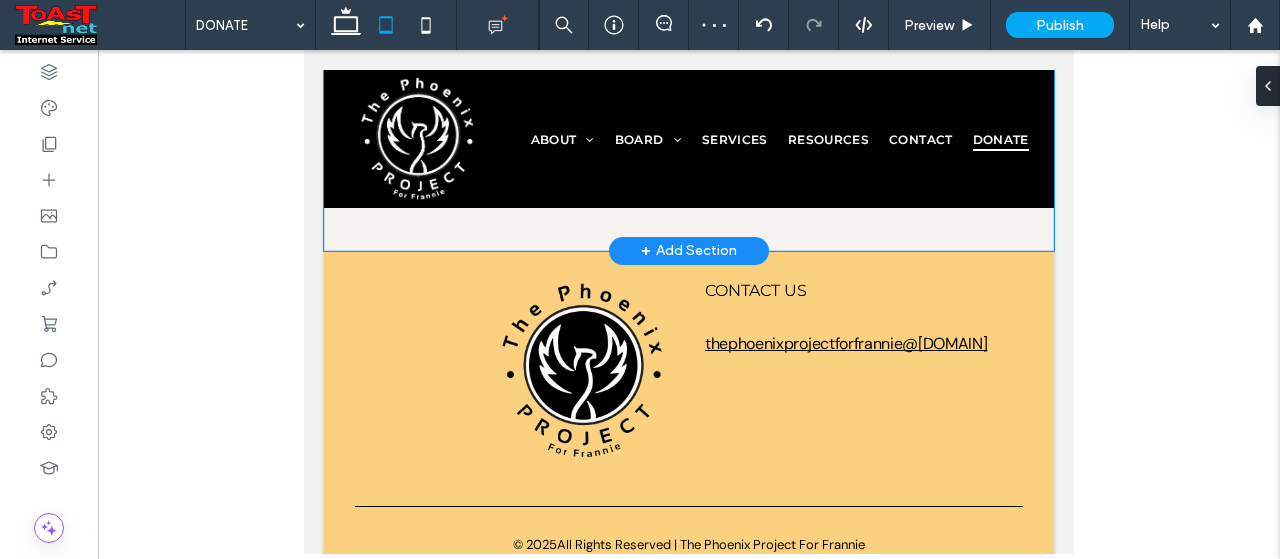 scroll, scrollTop: 1521, scrollLeft: 0, axis: vertical 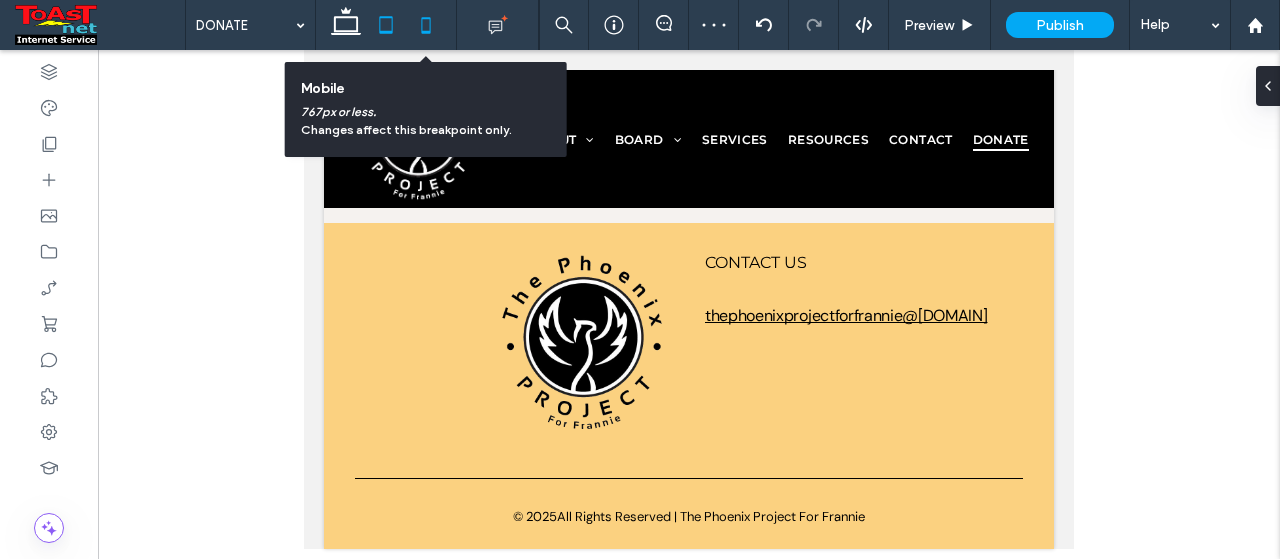 click 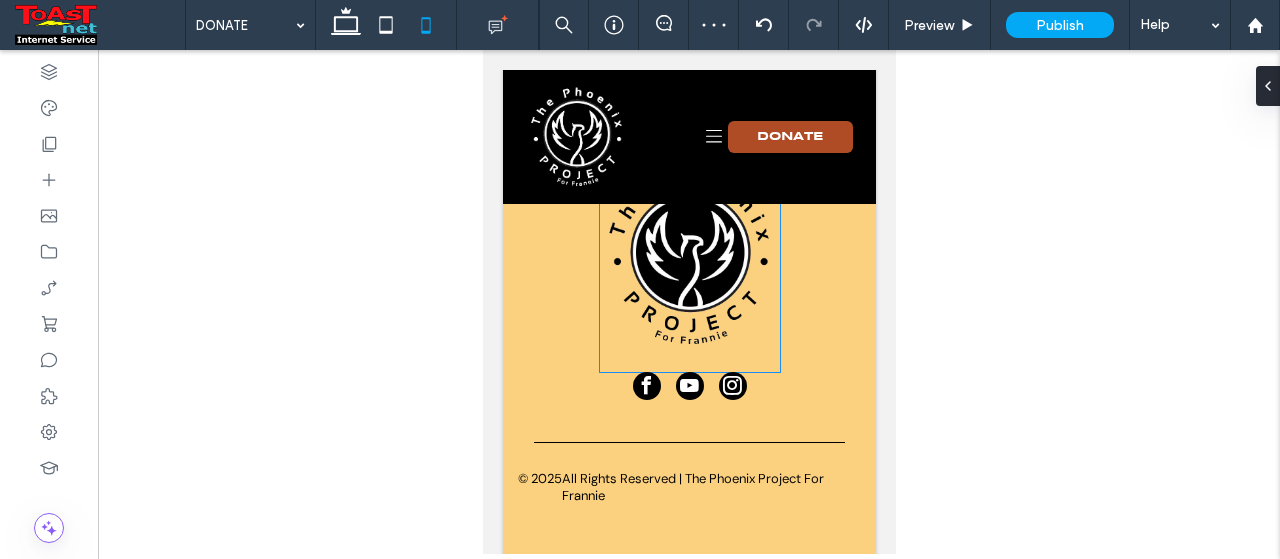 scroll, scrollTop: 2216, scrollLeft: 0, axis: vertical 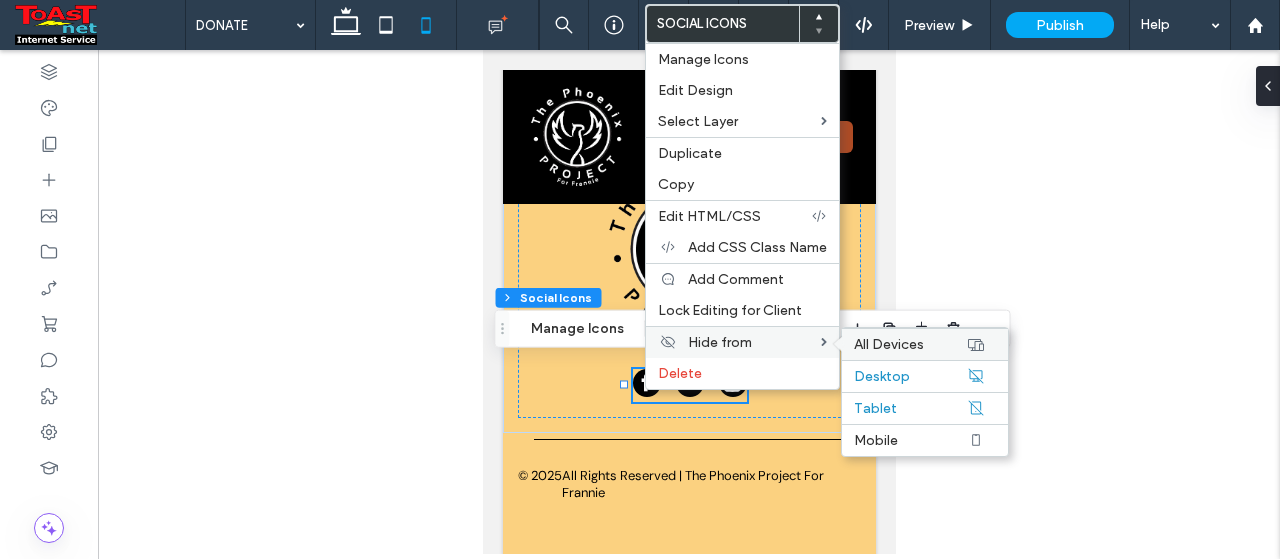 click on "All Devices" at bounding box center [889, 344] 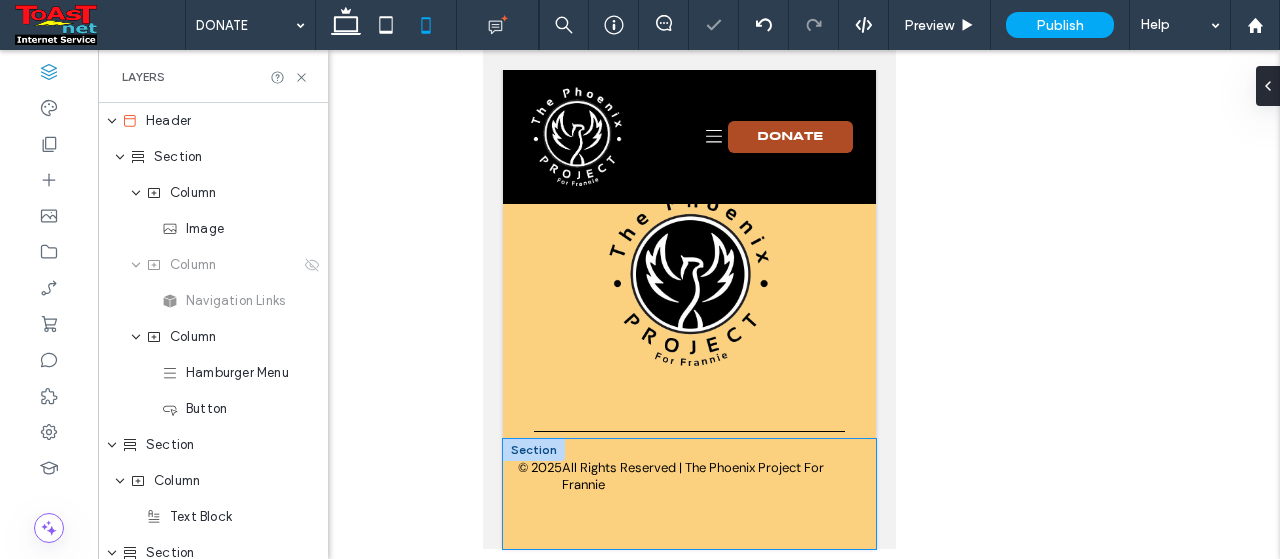 scroll, scrollTop: 2183, scrollLeft: 0, axis: vertical 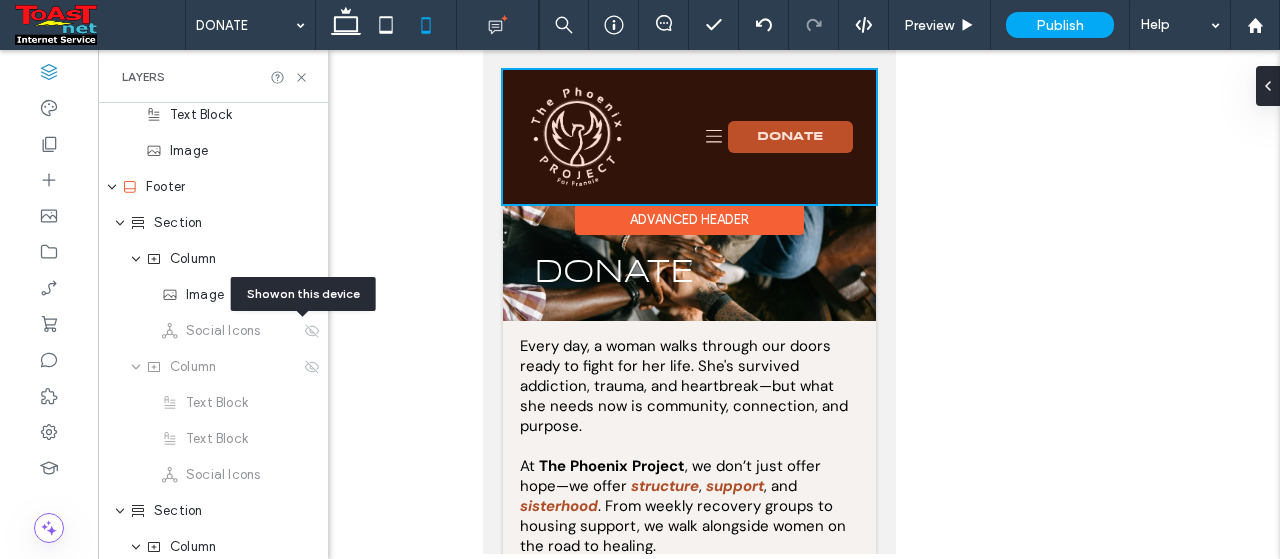 click at bounding box center (688, 137) 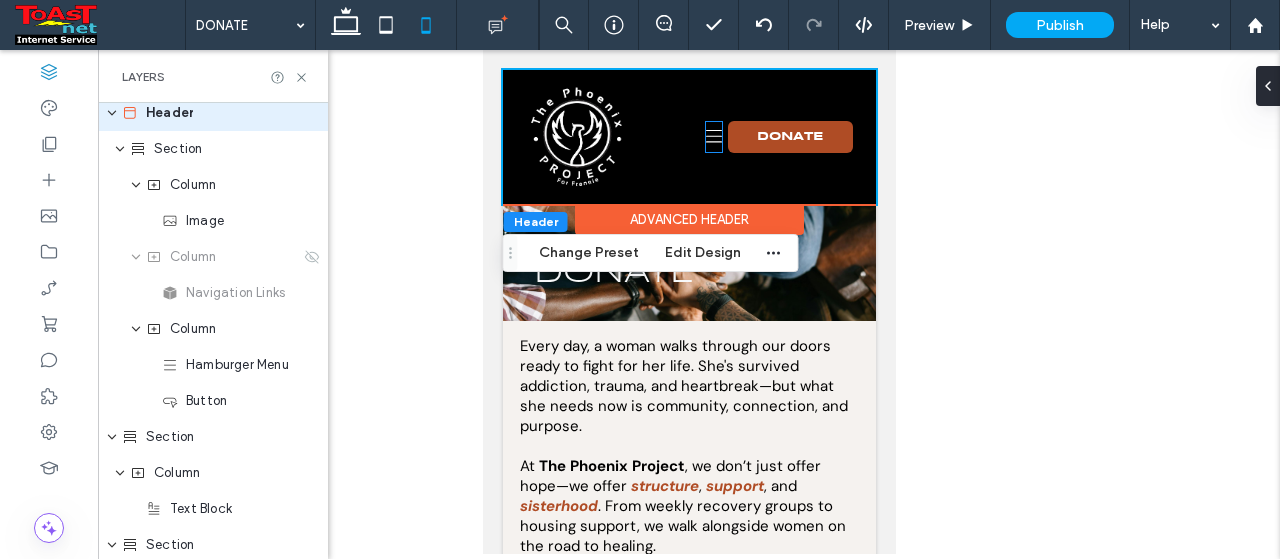 scroll, scrollTop: 0, scrollLeft: 0, axis: both 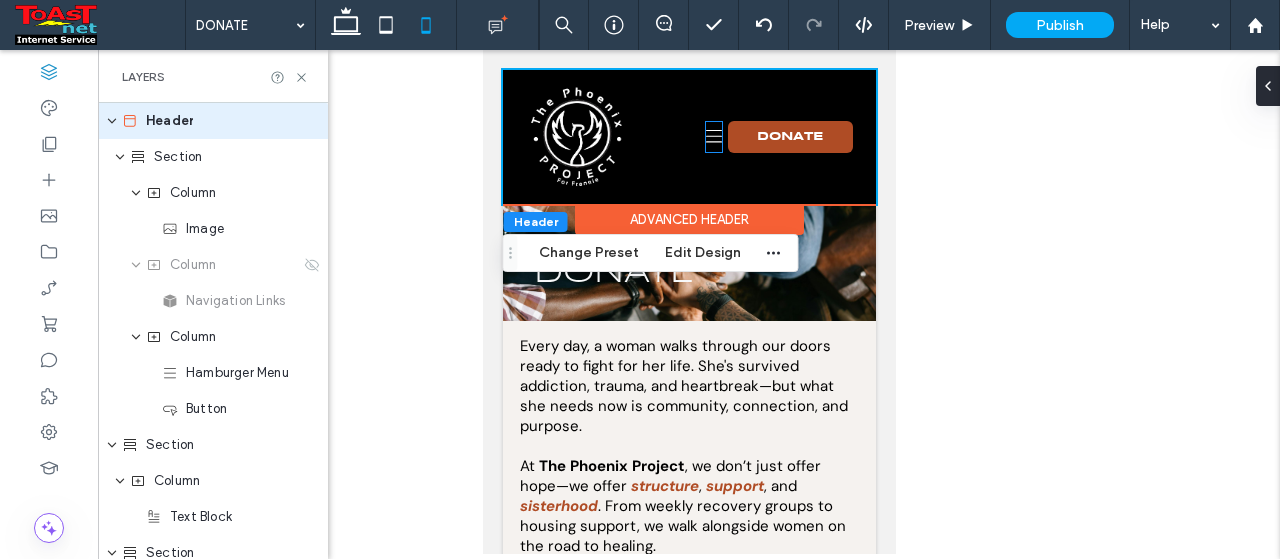 click 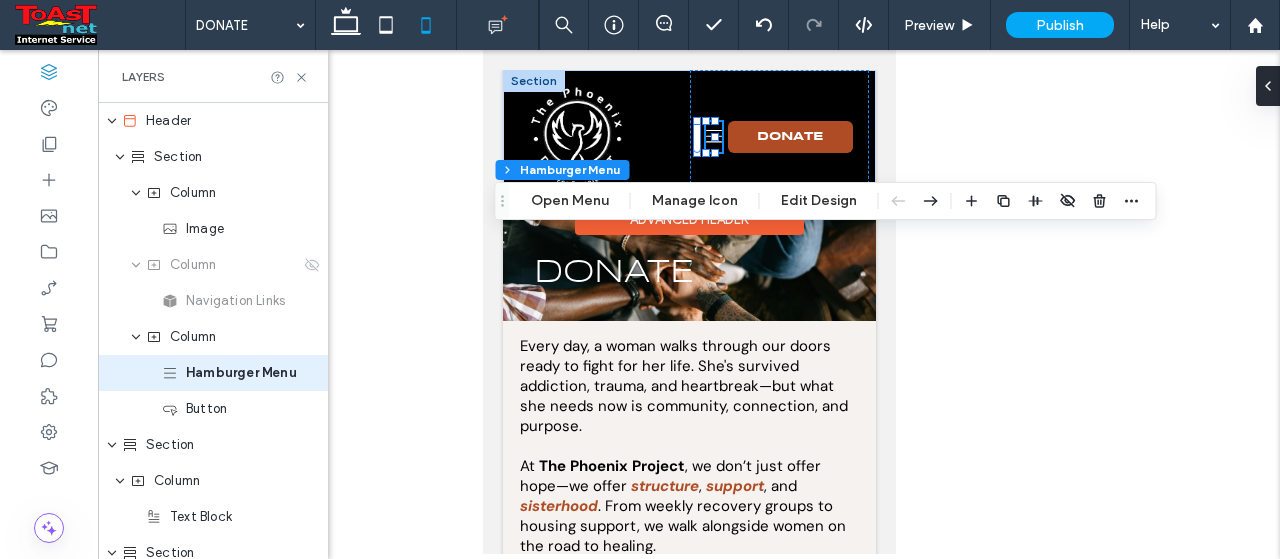 scroll, scrollTop: 42, scrollLeft: 0, axis: vertical 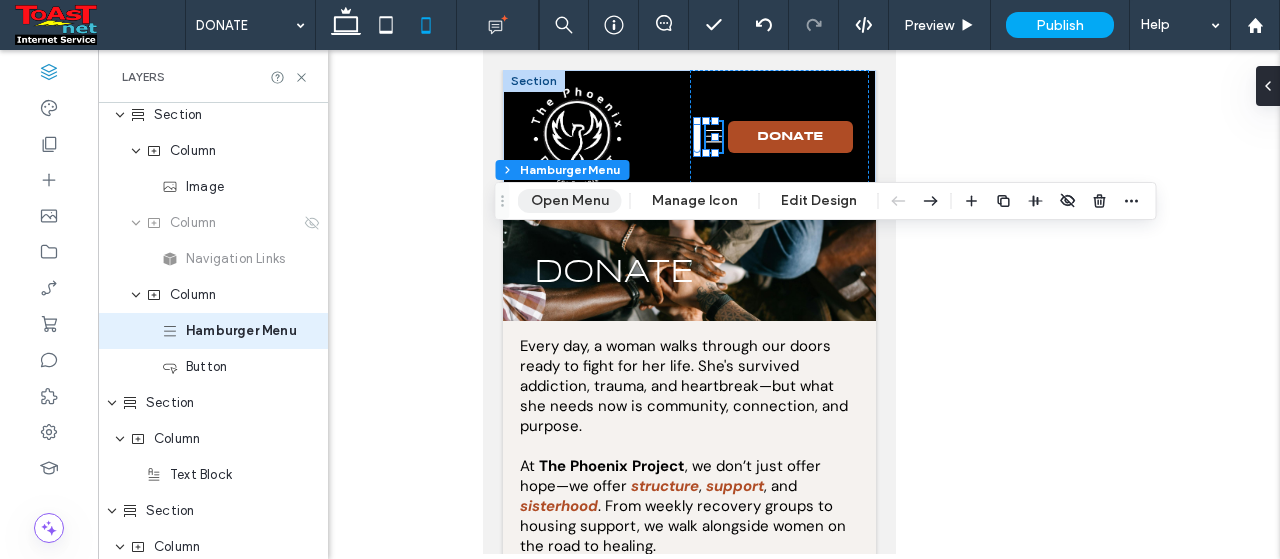 click on "Open Menu" at bounding box center [570, 201] 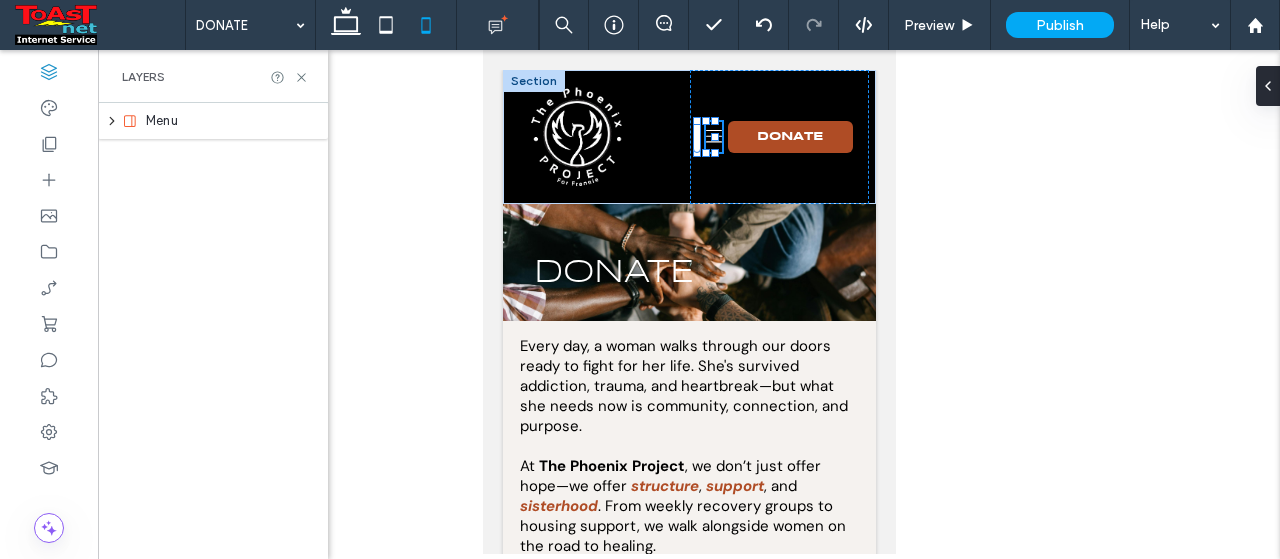 scroll, scrollTop: 0, scrollLeft: 0, axis: both 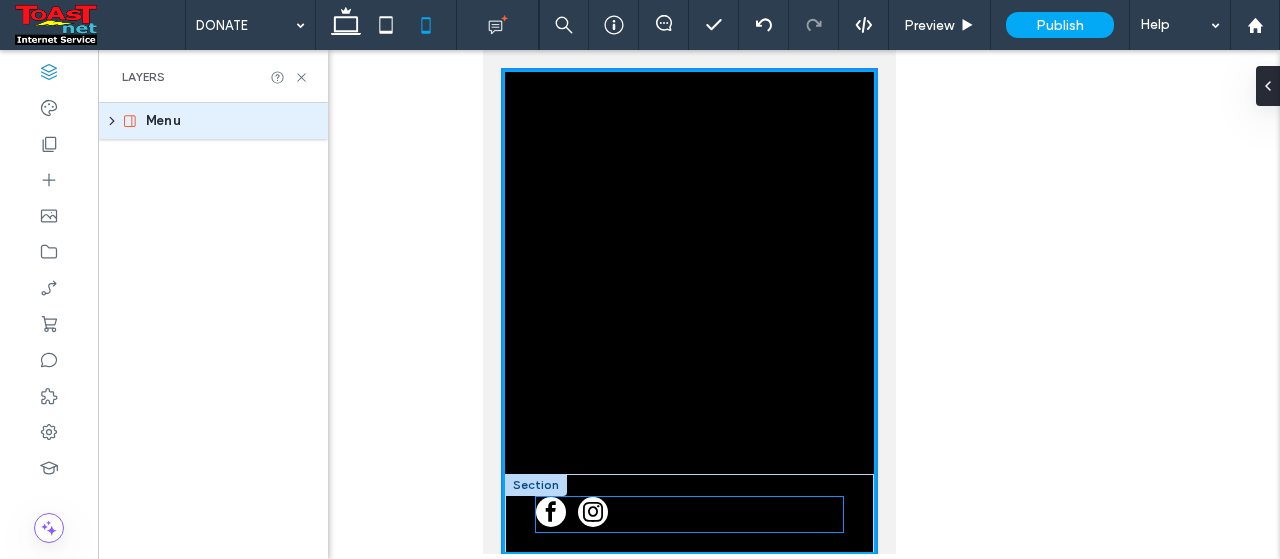 click at bounding box center (689, 514) 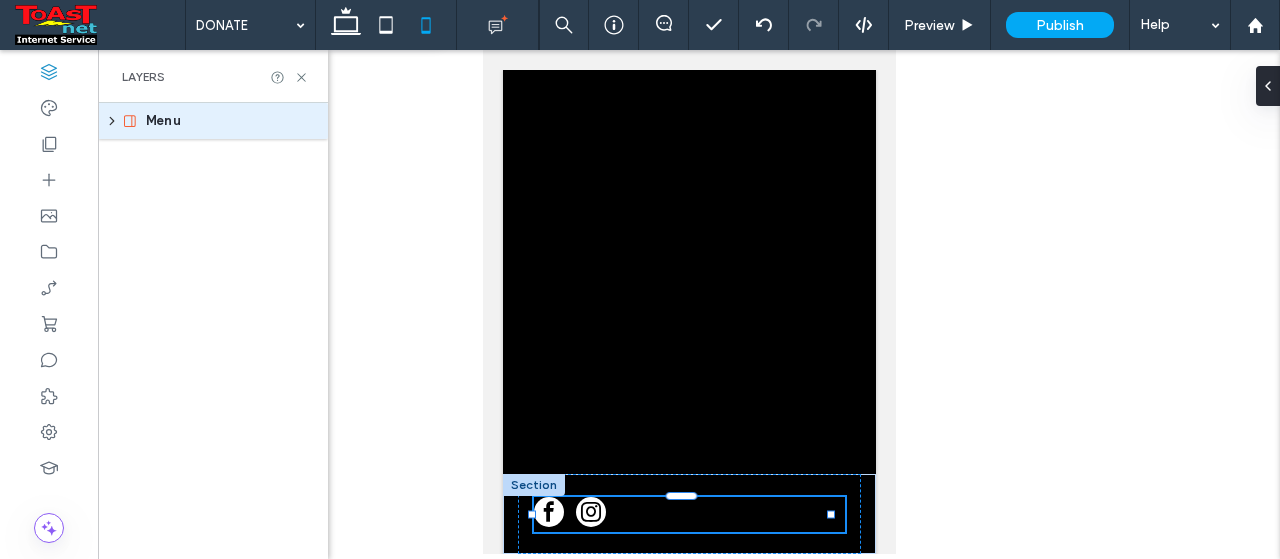 scroll, scrollTop: 334, scrollLeft: 0, axis: vertical 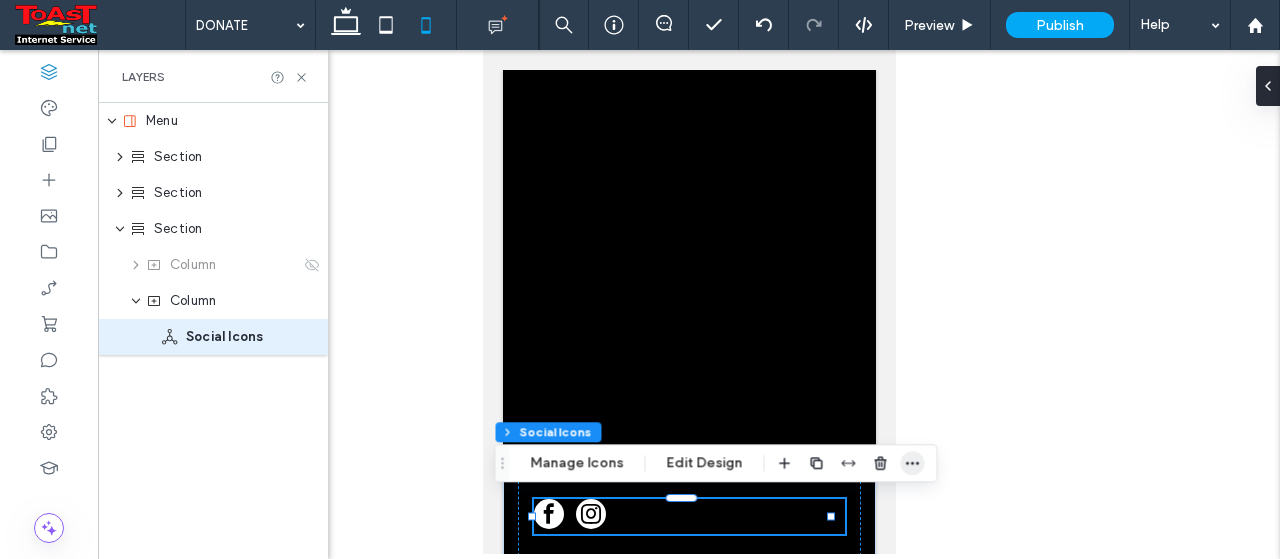 click 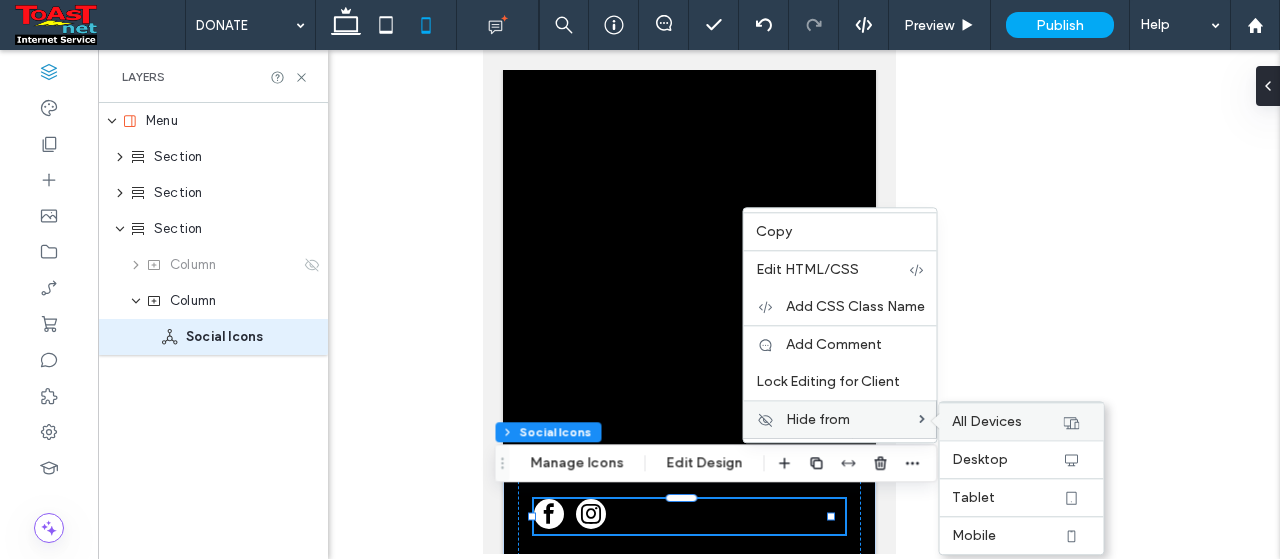 click on "All Devices" at bounding box center [987, 421] 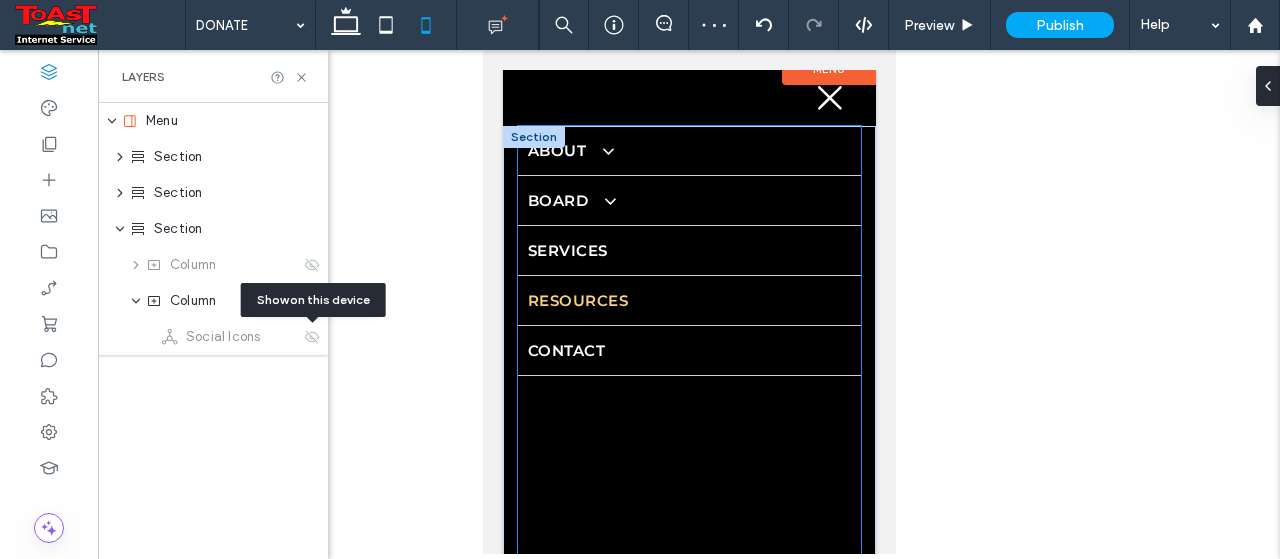 scroll, scrollTop: 0, scrollLeft: 0, axis: both 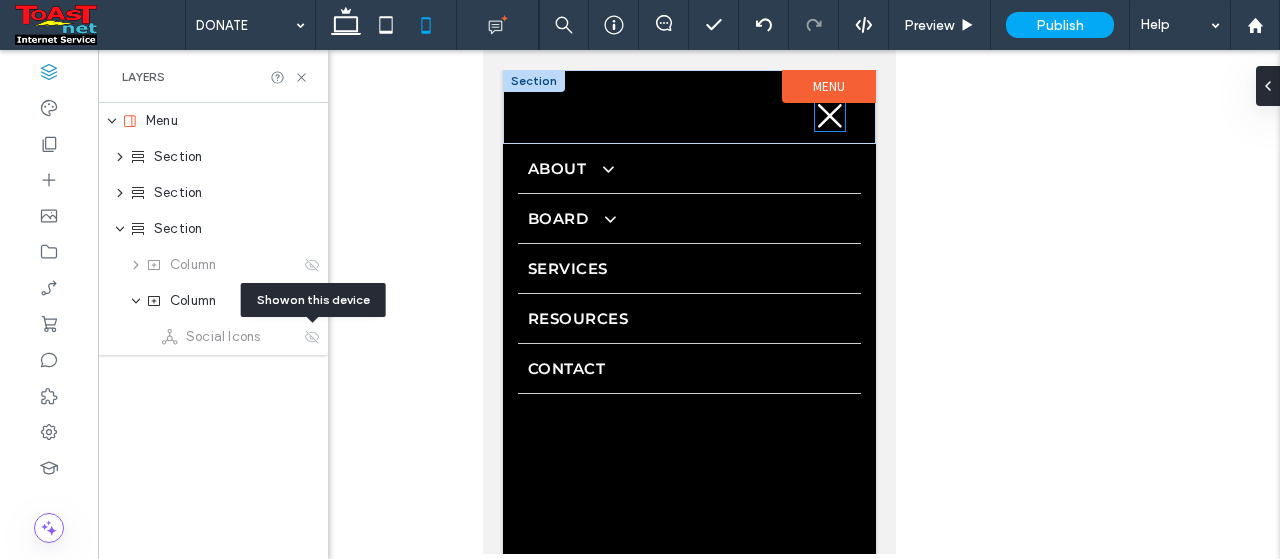 click 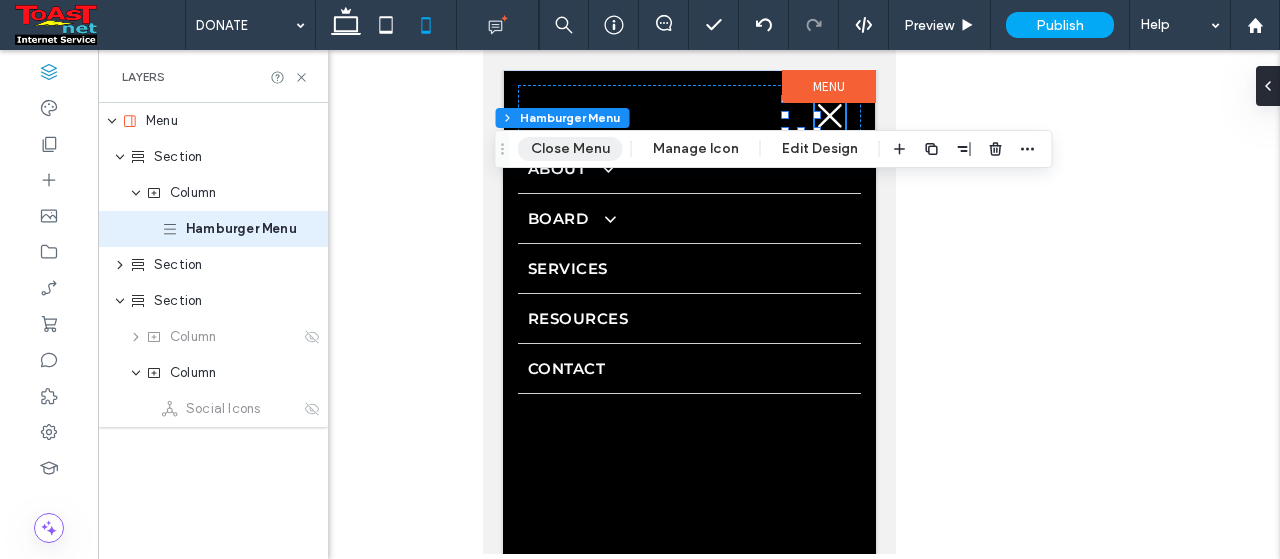 click on "Close Menu" at bounding box center (570, 149) 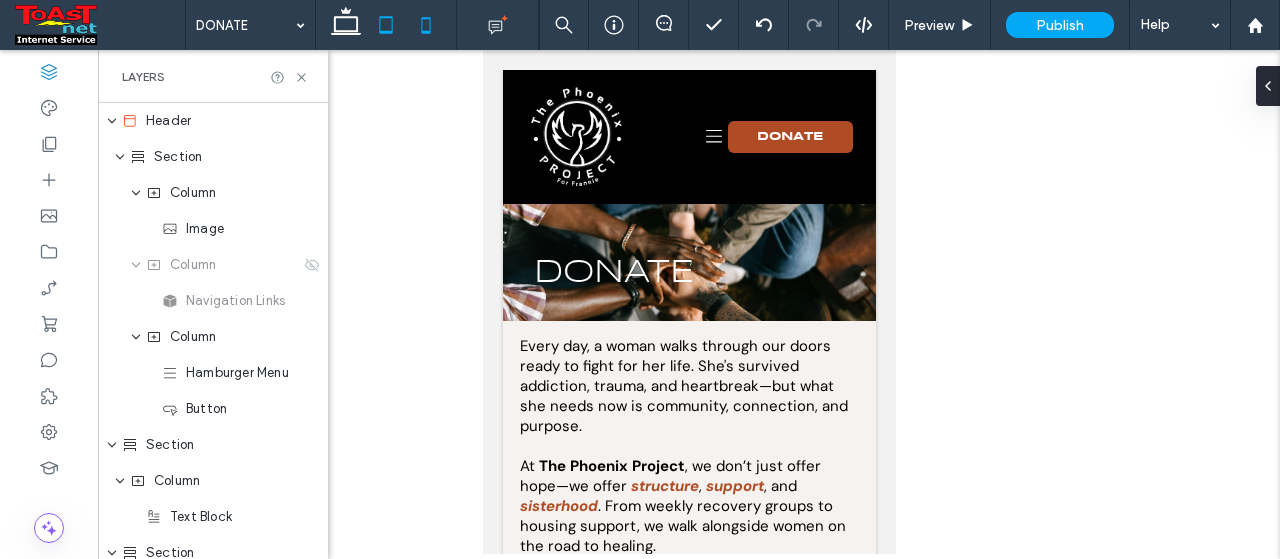 click 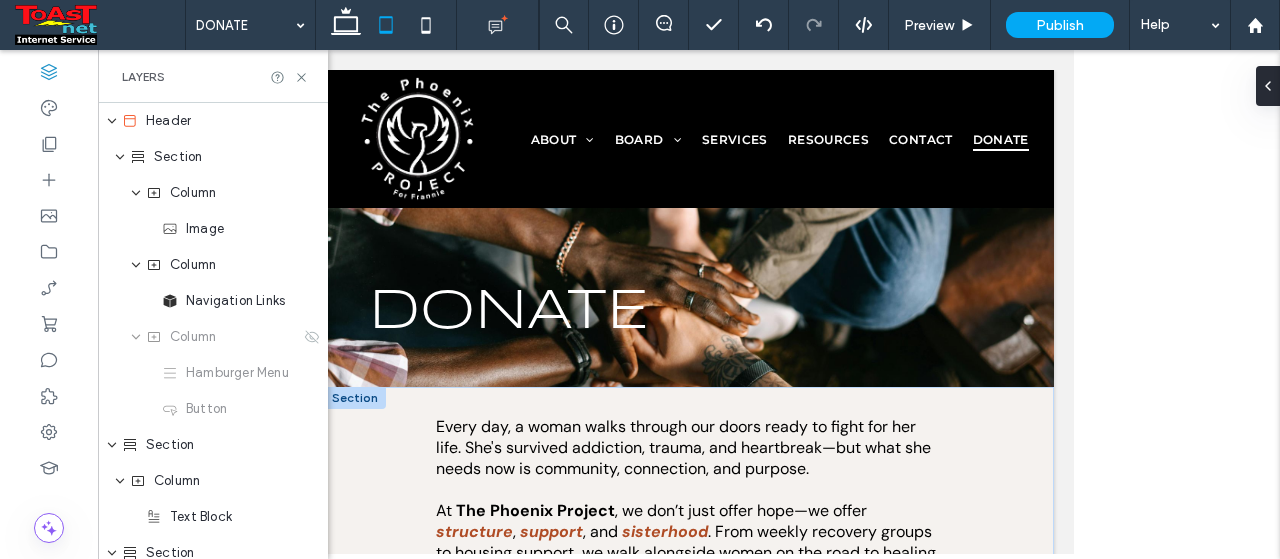 scroll, scrollTop: 0, scrollLeft: 0, axis: both 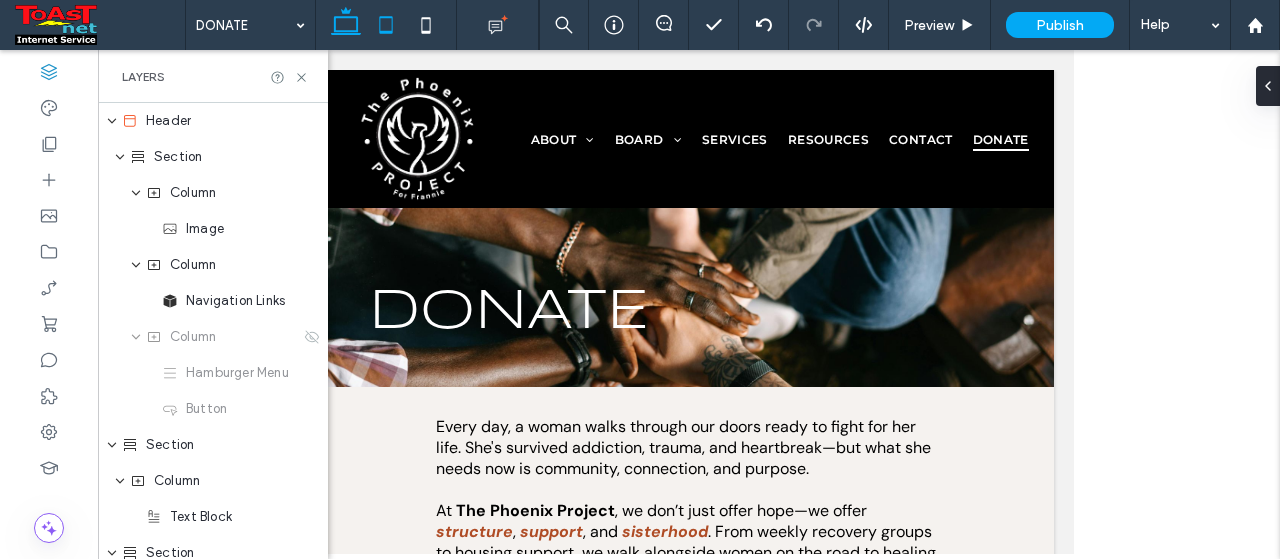 click 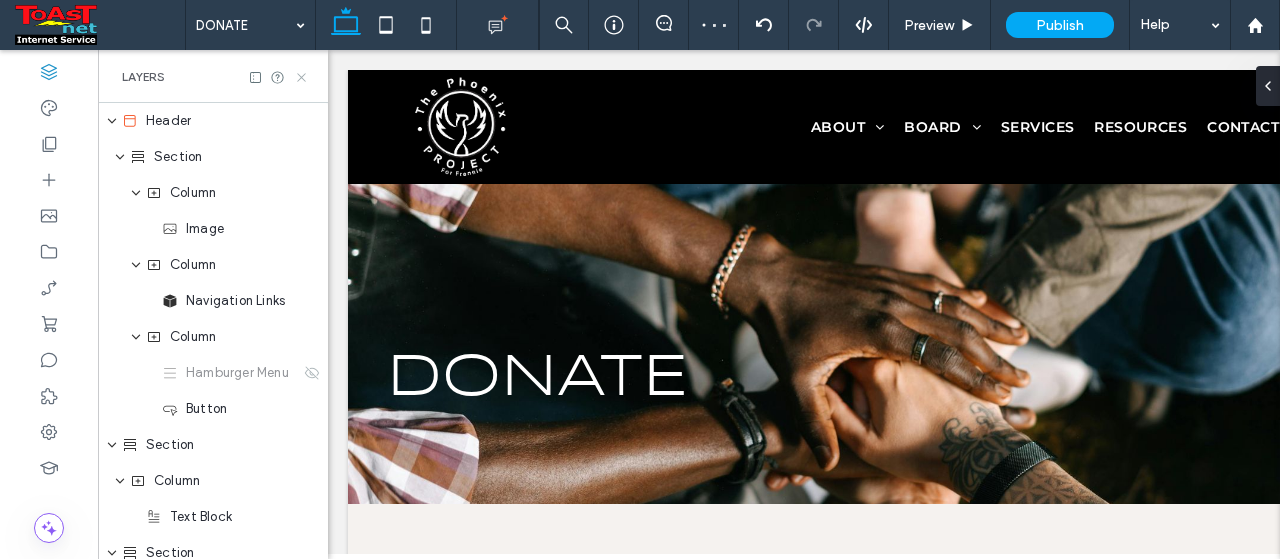click 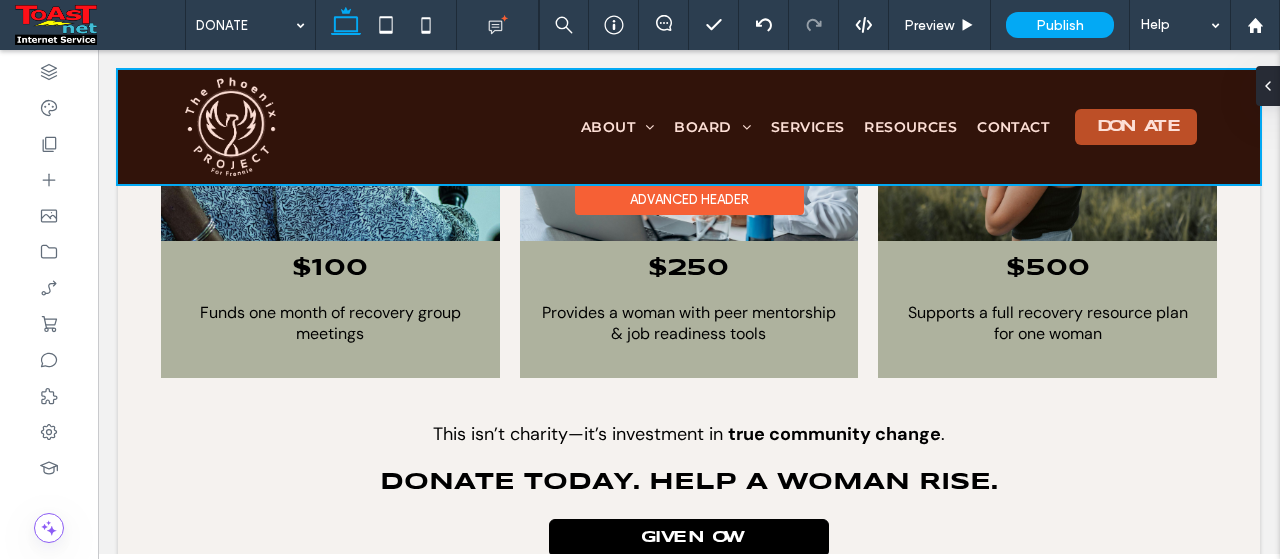 scroll, scrollTop: 1000, scrollLeft: 0, axis: vertical 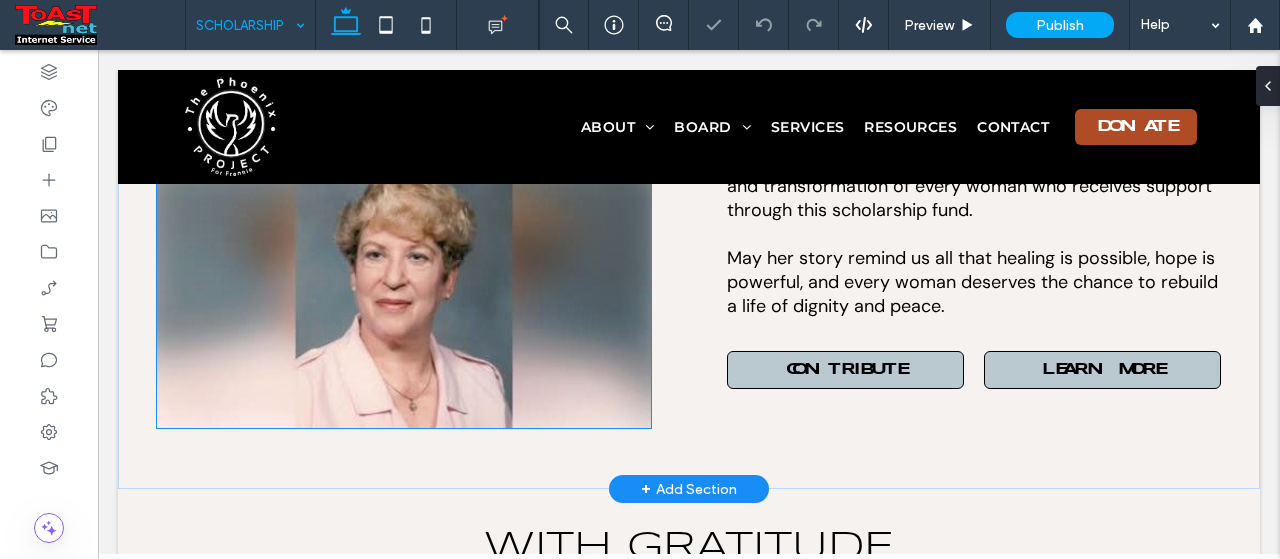 click at bounding box center (404, 288) 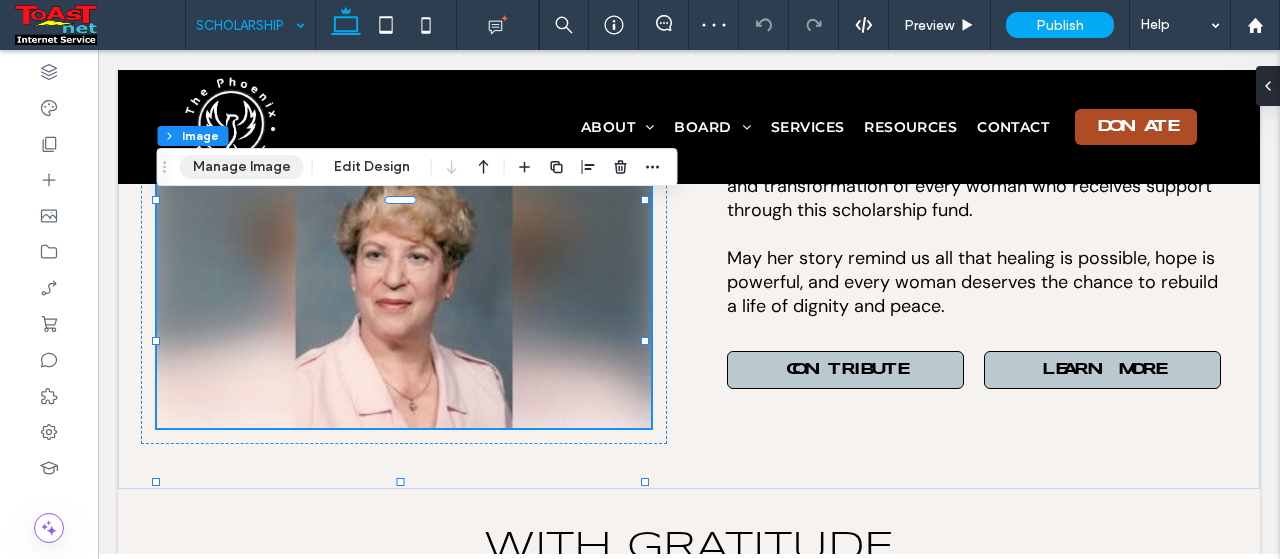 drag, startPoint x: 254, startPoint y: 165, endPoint x: 515, endPoint y: 319, distance: 303.0462 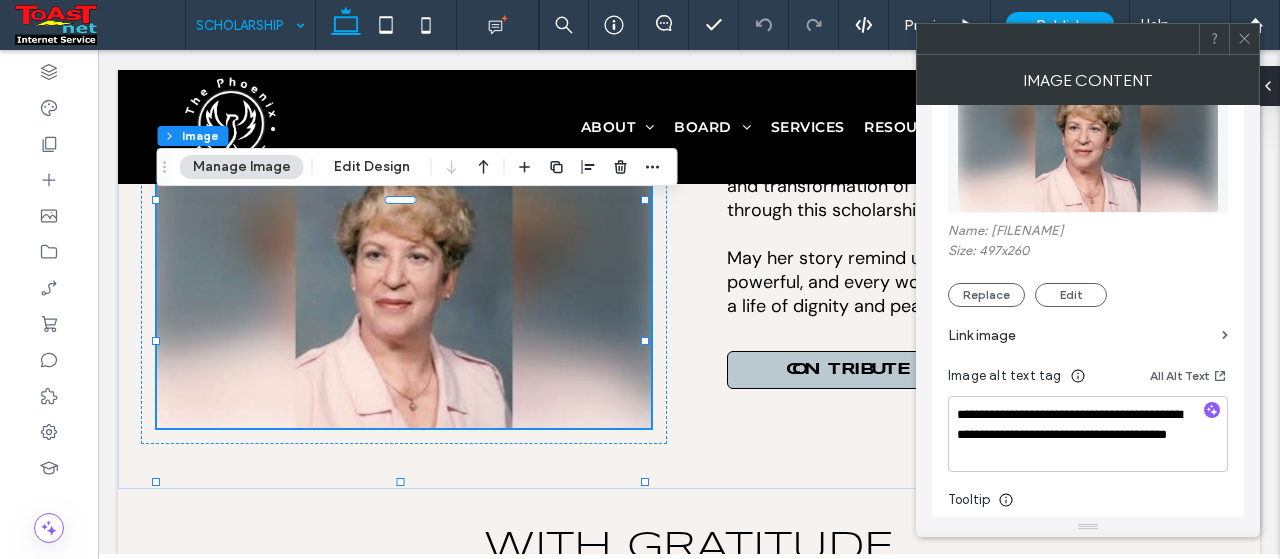 scroll, scrollTop: 300, scrollLeft: 0, axis: vertical 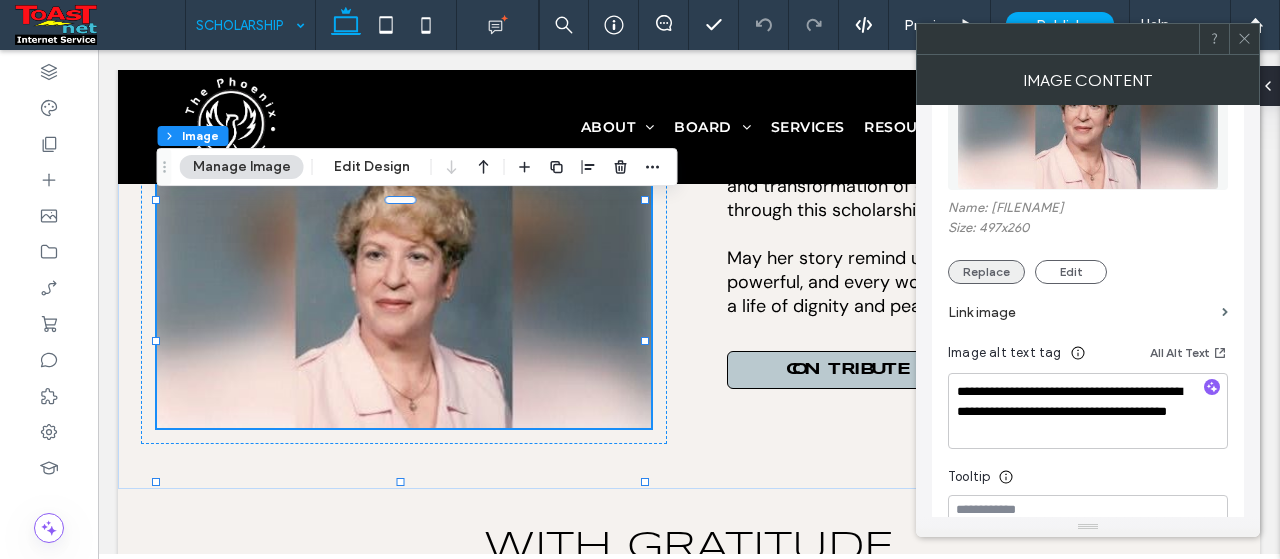 click on "Replace" at bounding box center (986, 272) 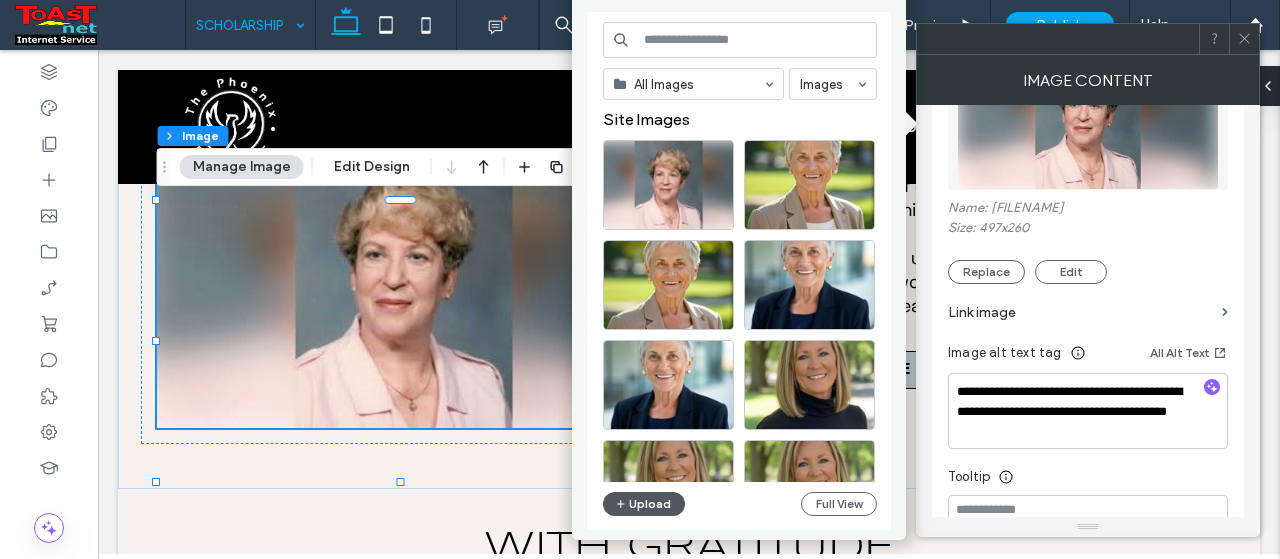click on "Upload" at bounding box center (644, 504) 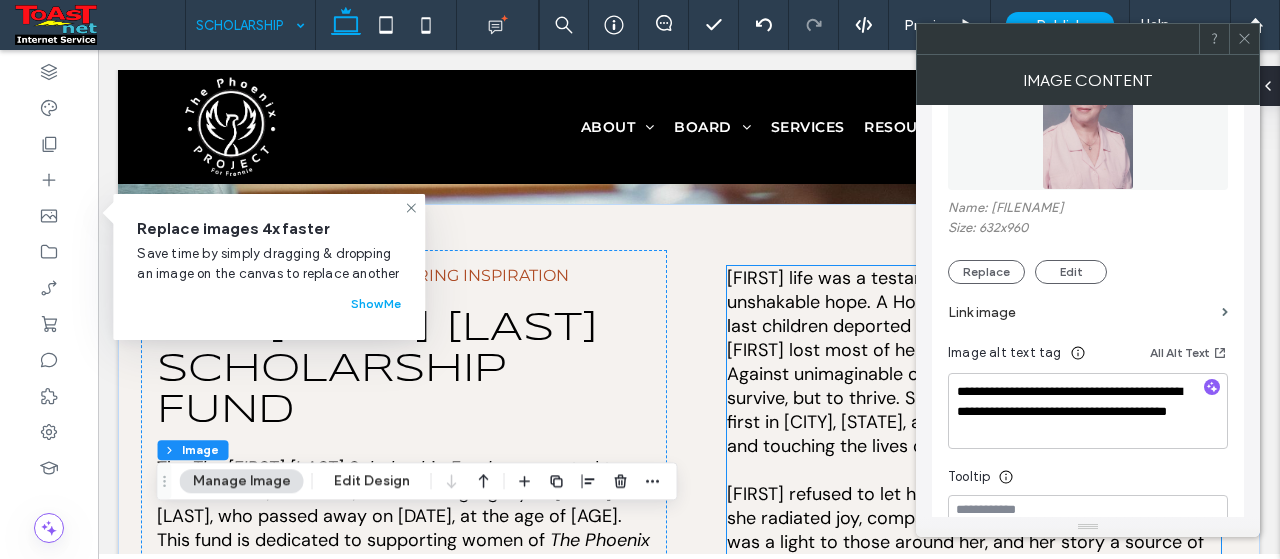 scroll, scrollTop: 400, scrollLeft: 0, axis: vertical 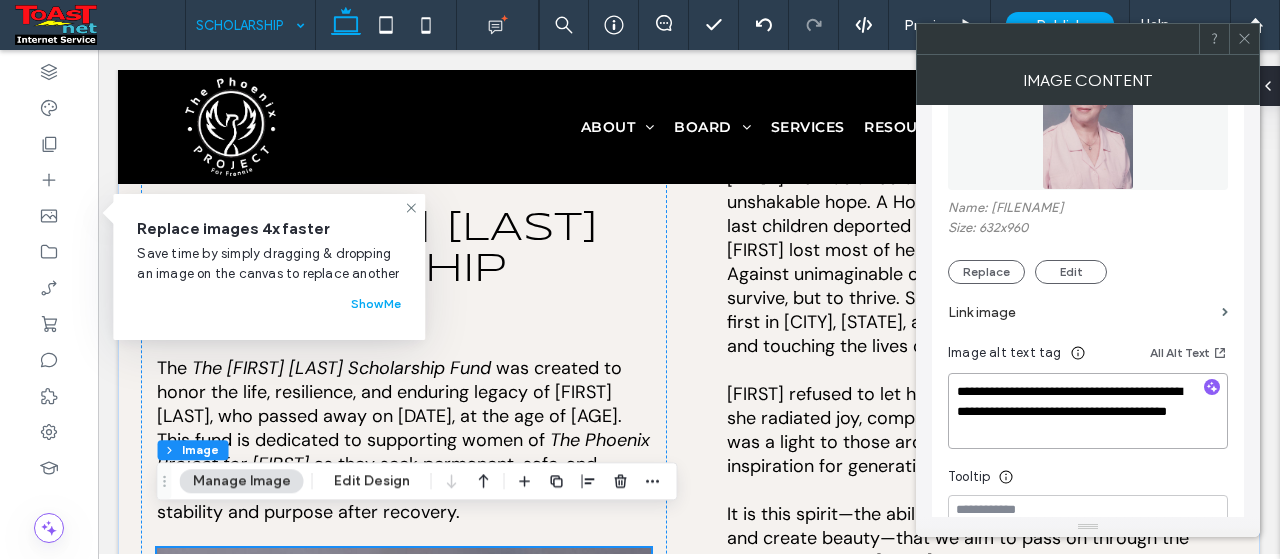 drag, startPoint x: 956, startPoint y: 389, endPoint x: 1058, endPoint y: 395, distance: 102.176315 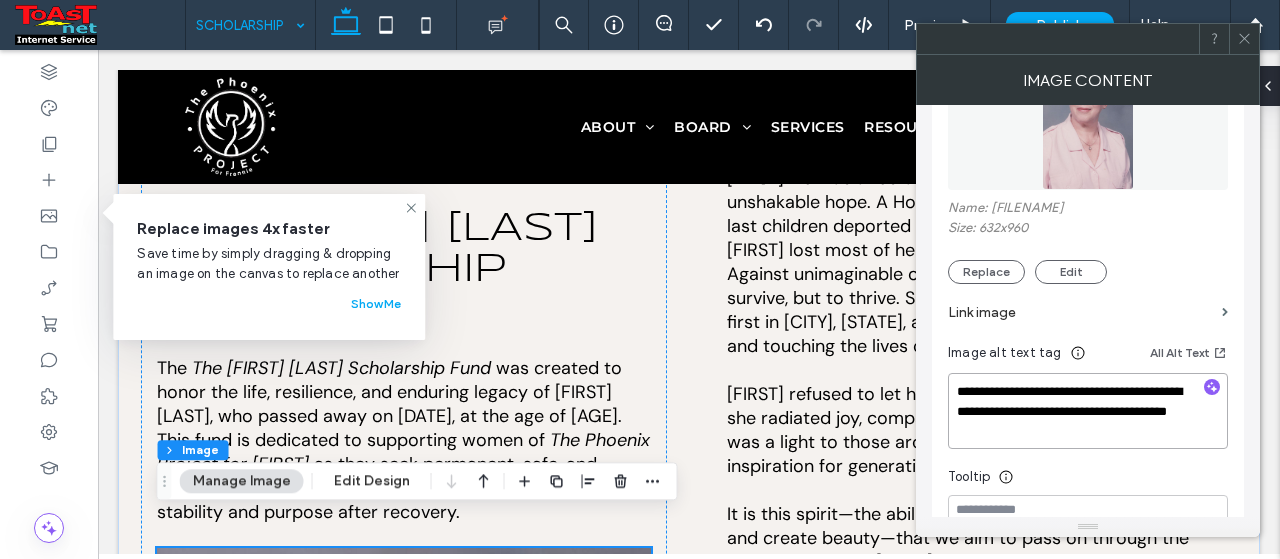 click on "**********" at bounding box center [1088, 411] 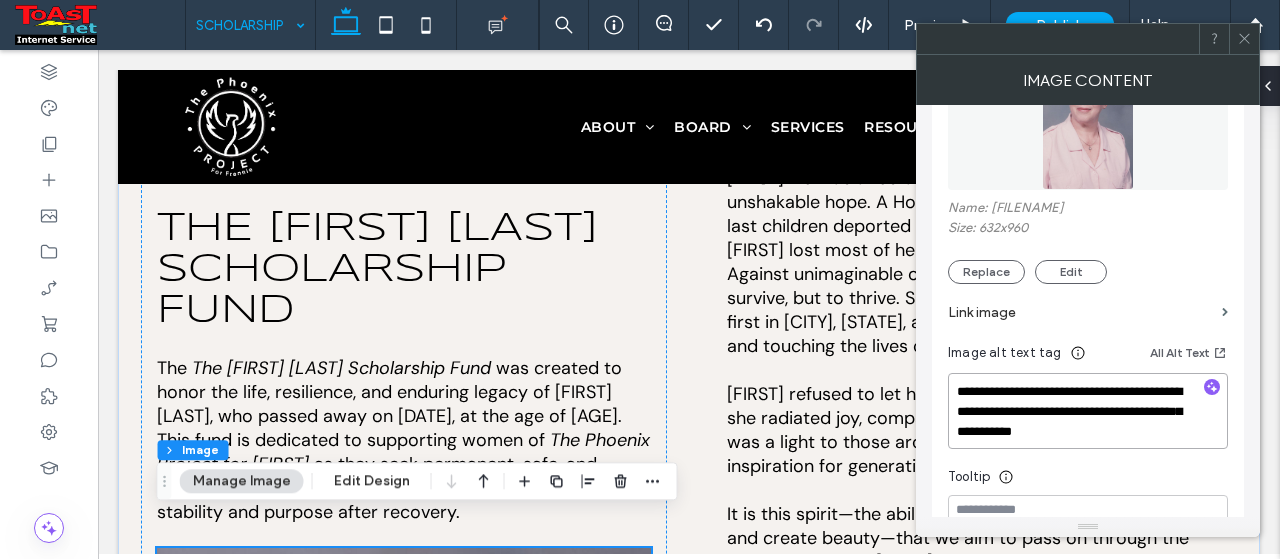 drag, startPoint x: 1151, startPoint y: 394, endPoint x: 1154, endPoint y: 413, distance: 19.235384 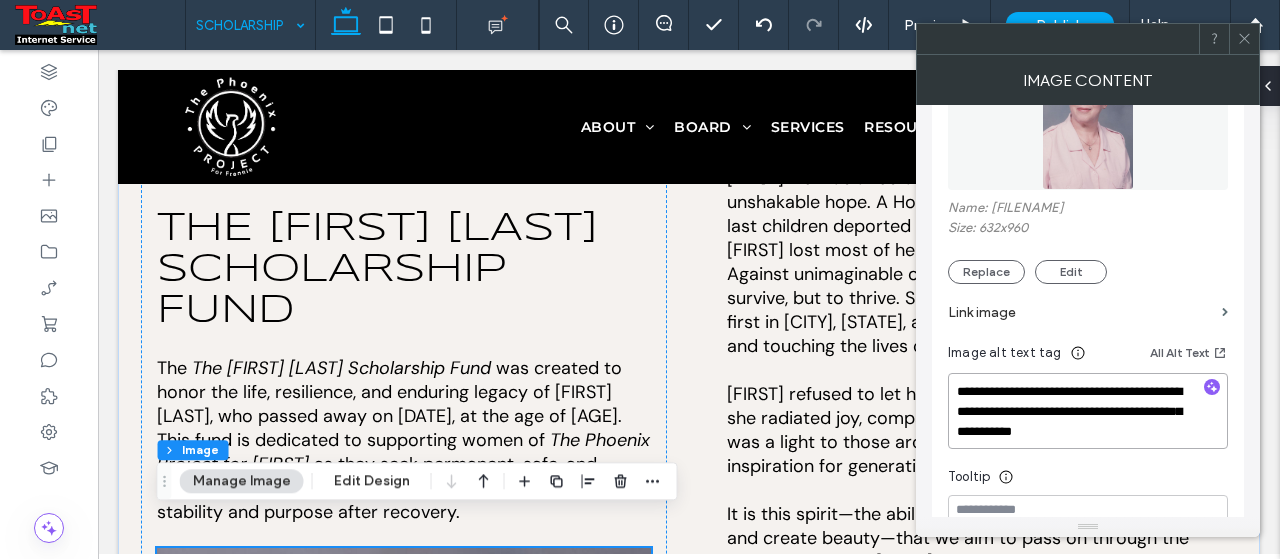click on "**********" at bounding box center [1088, 411] 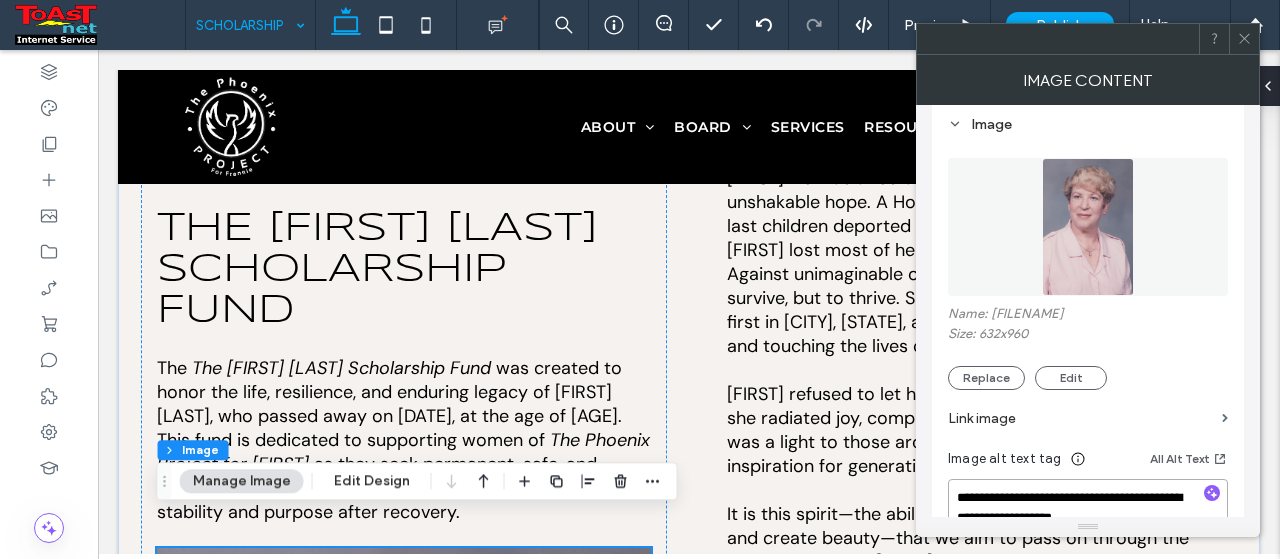 scroll, scrollTop: 100, scrollLeft: 0, axis: vertical 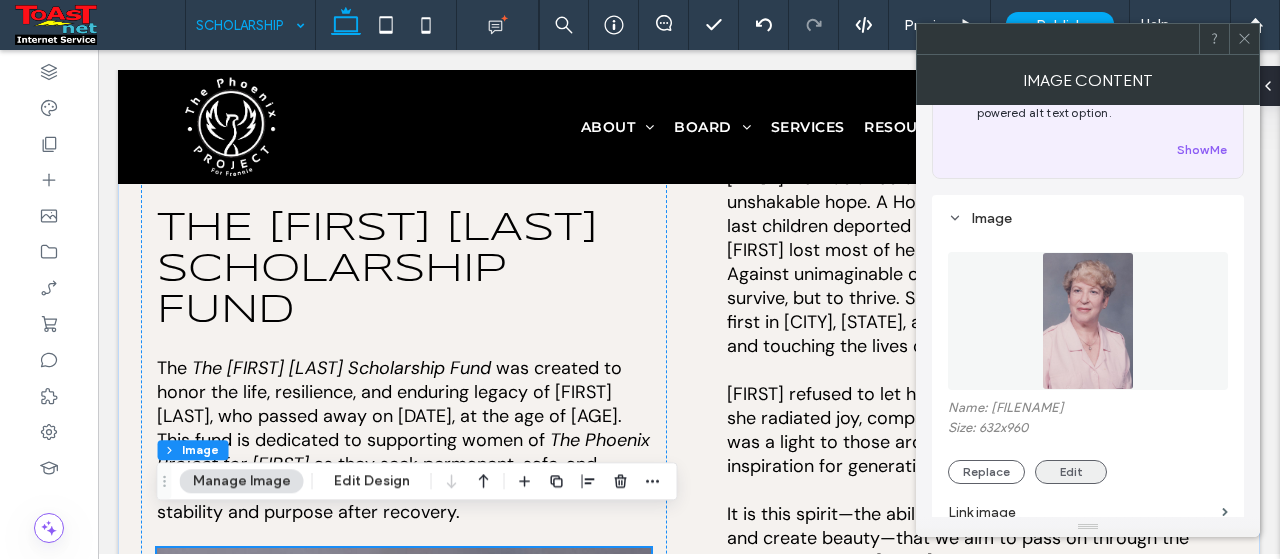 type on "**********" 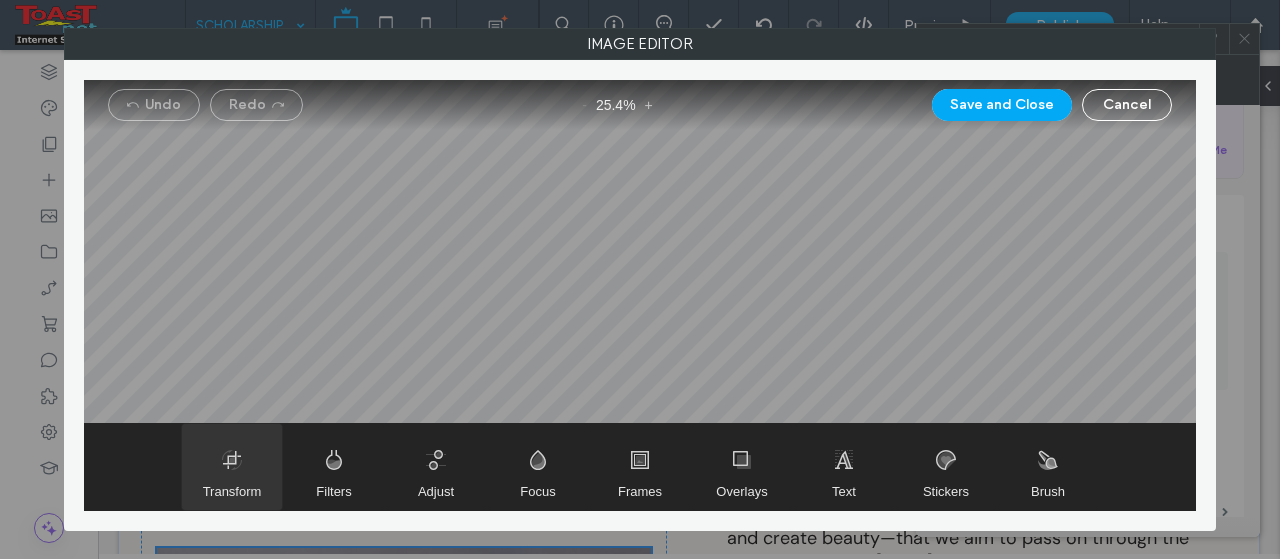 click at bounding box center (232, 467) 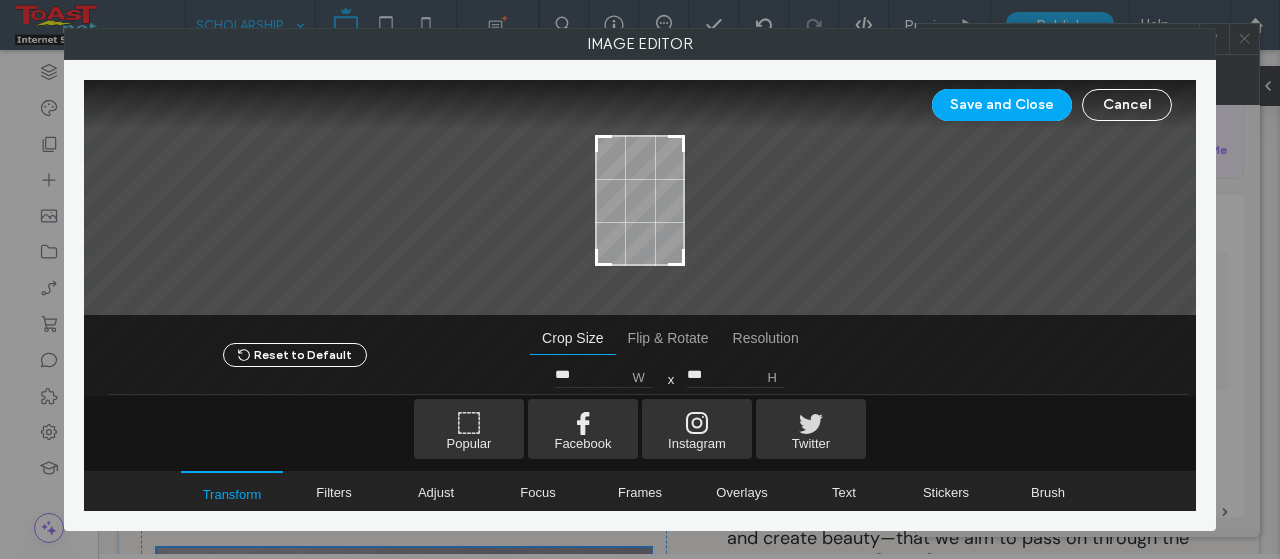 type on "***" 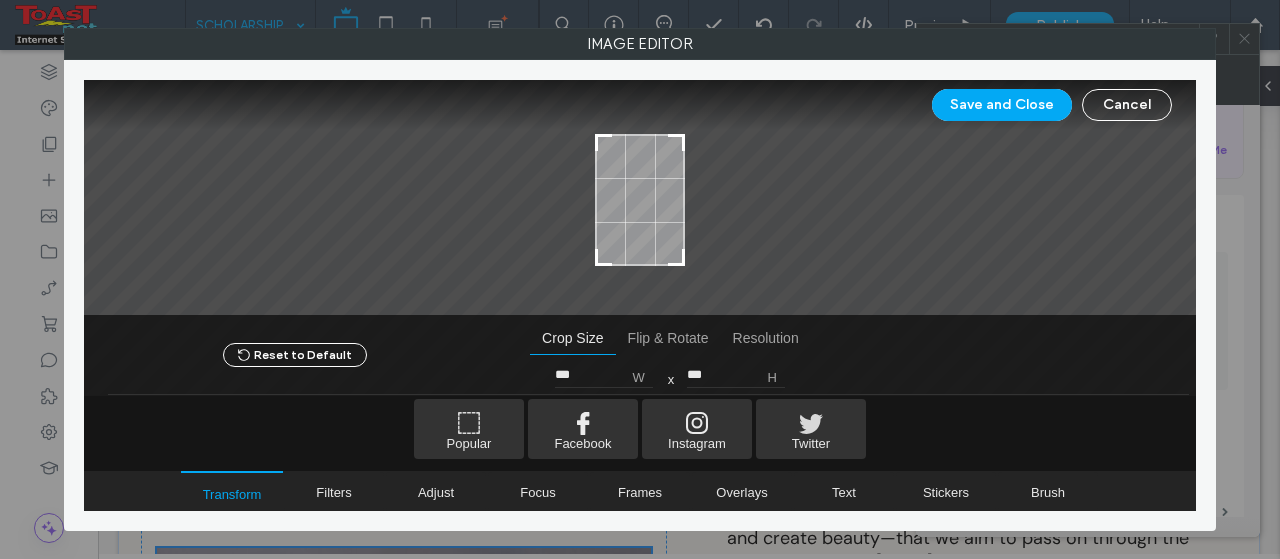 click at bounding box center (676, 143) 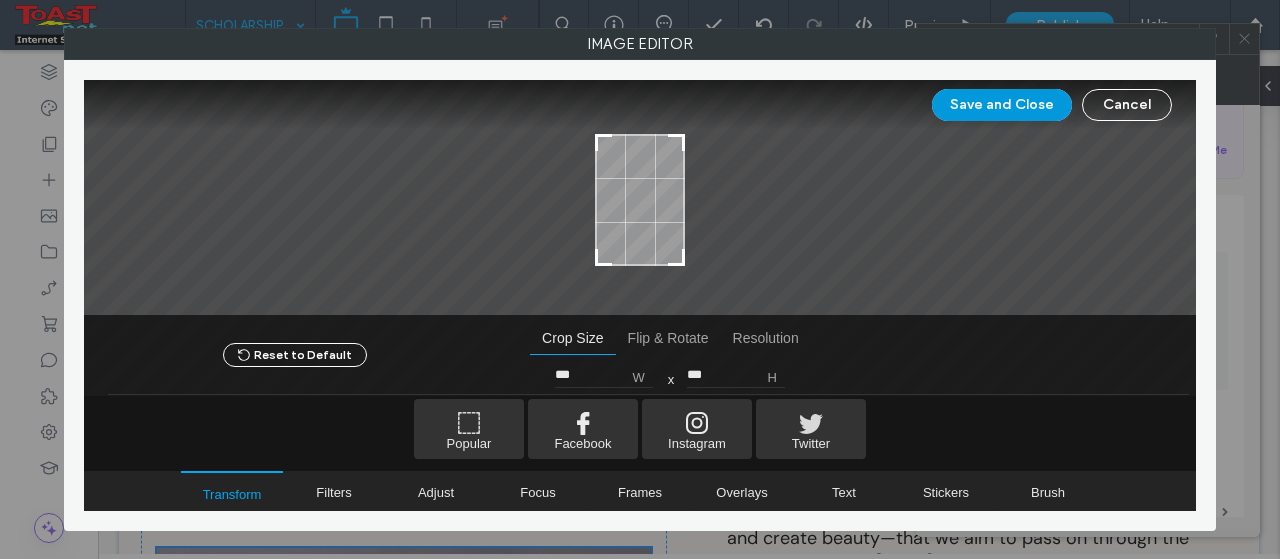 click on "Save and Close" at bounding box center [1002, 105] 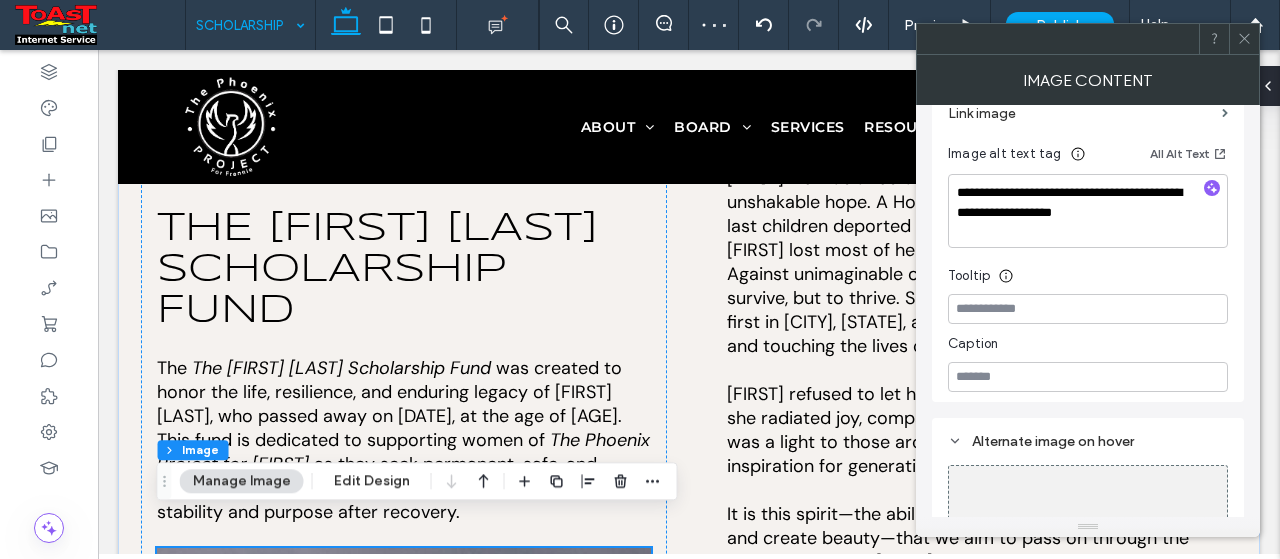 scroll, scrollTop: 500, scrollLeft: 0, axis: vertical 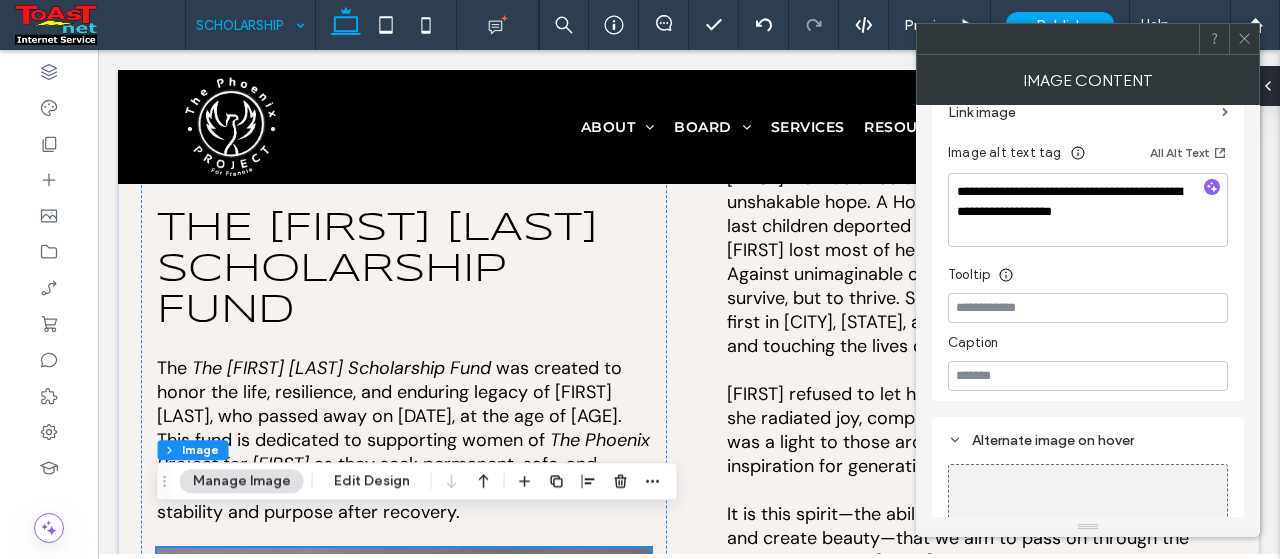 click 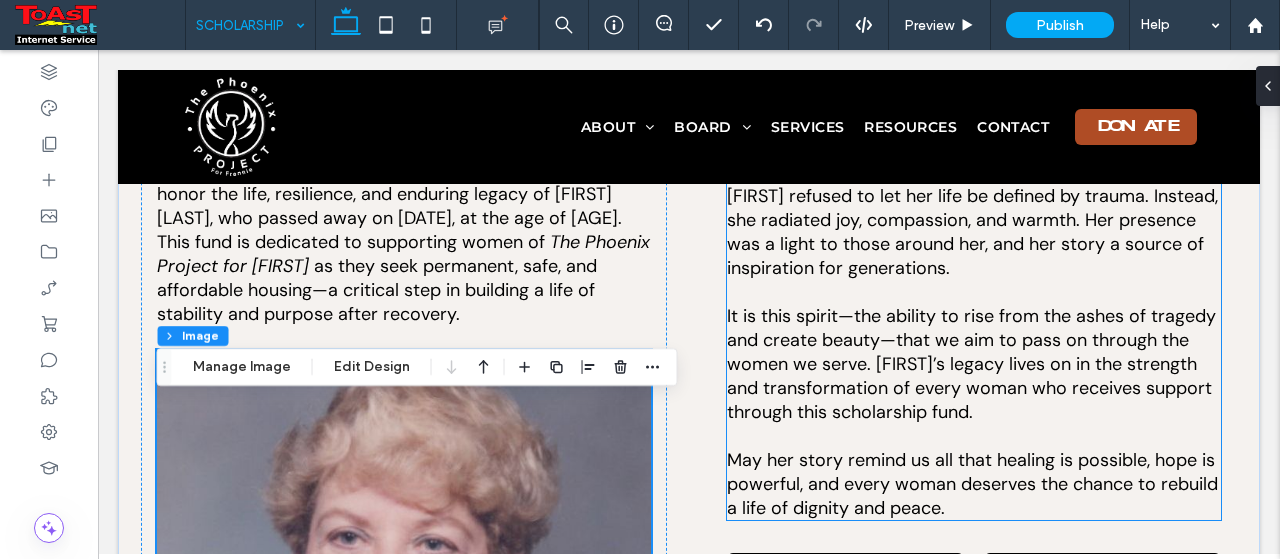 scroll, scrollTop: 600, scrollLeft: 0, axis: vertical 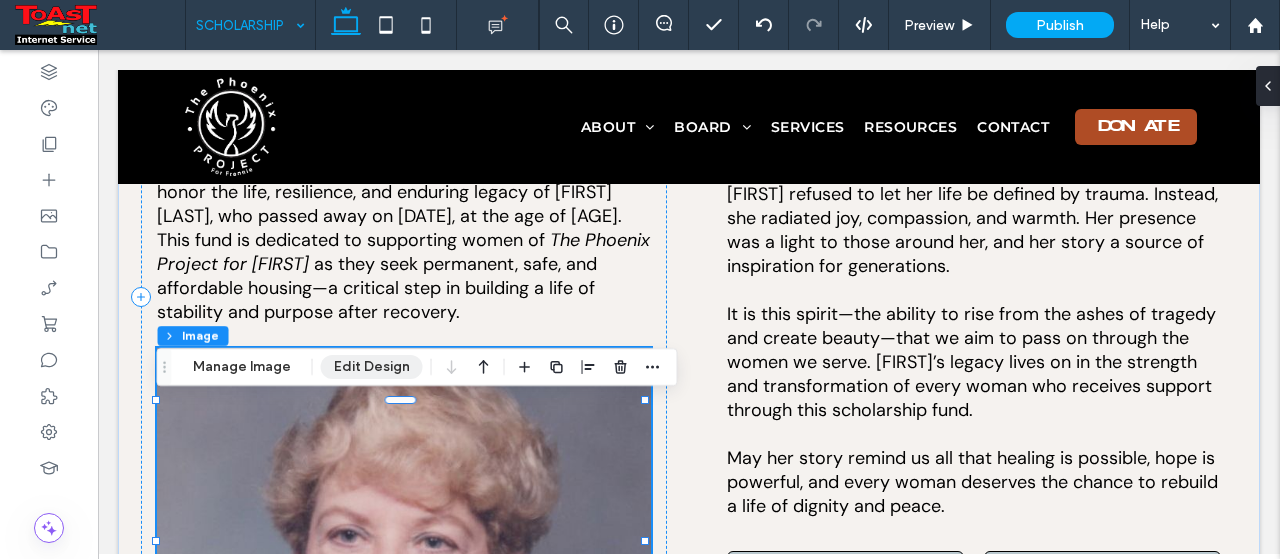 click on "Edit Design" at bounding box center [372, 367] 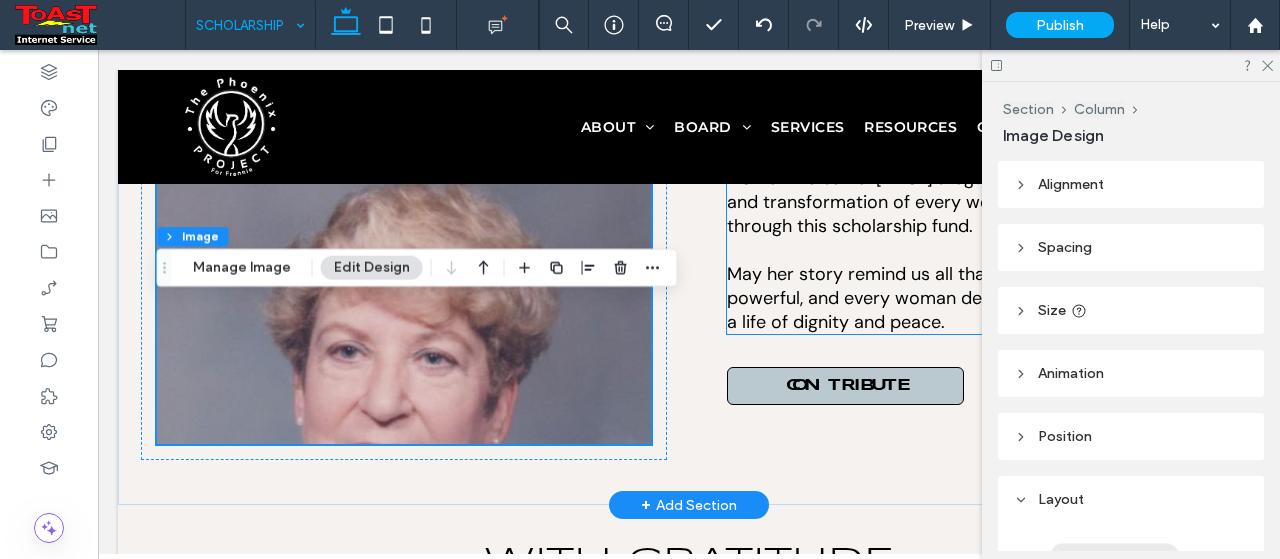 scroll, scrollTop: 800, scrollLeft: 0, axis: vertical 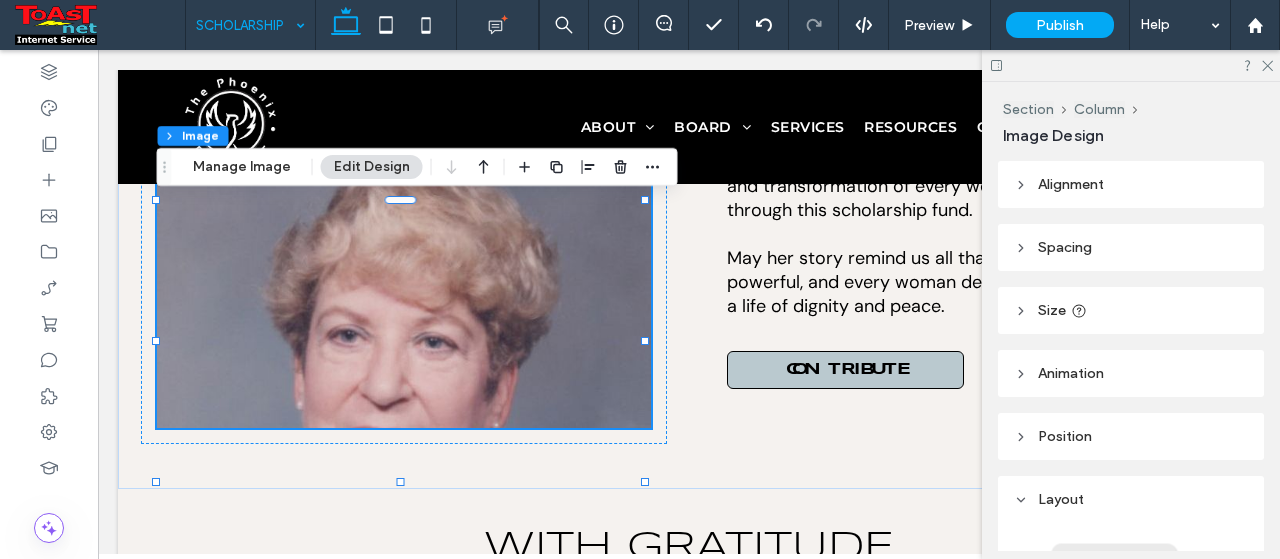 click on "Size" at bounding box center [1052, 310] 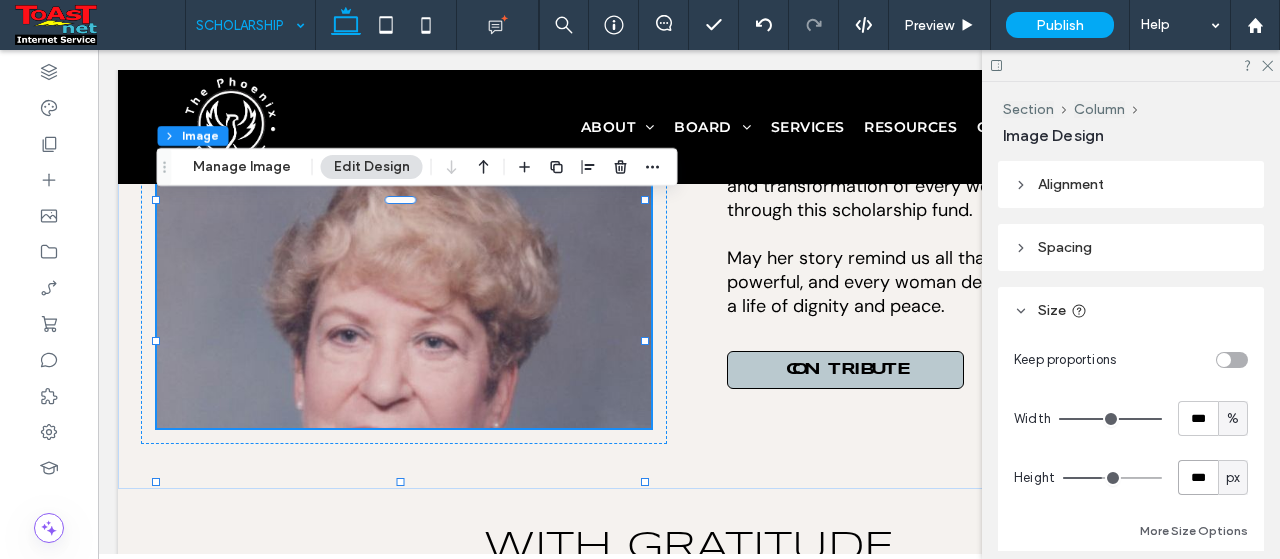 click on "***" at bounding box center (1198, 477) 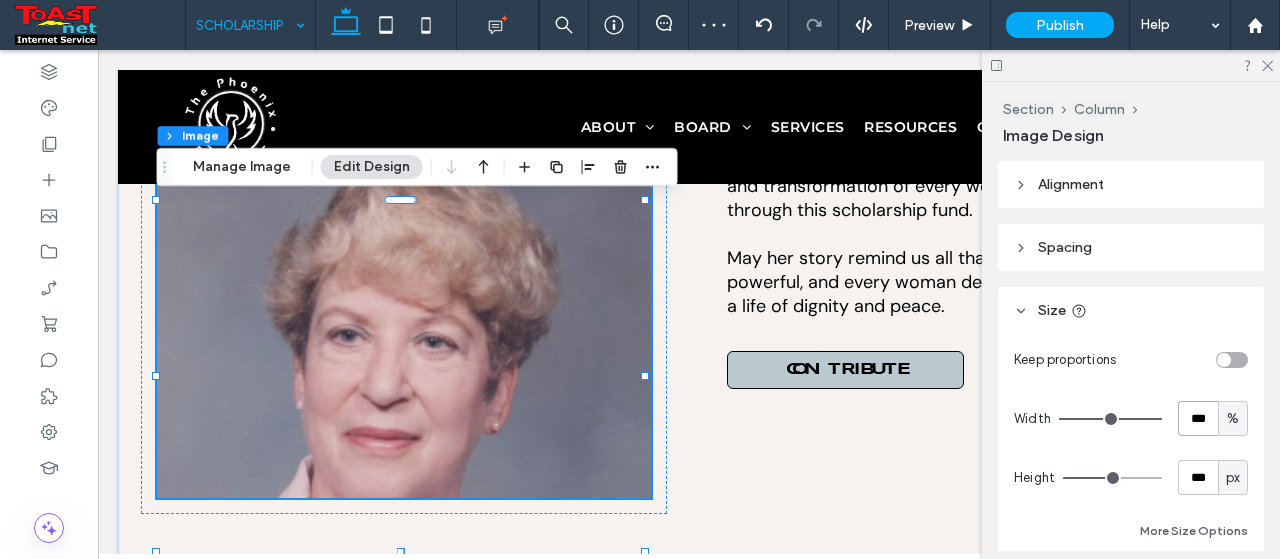 click on "***" at bounding box center [1198, 418] 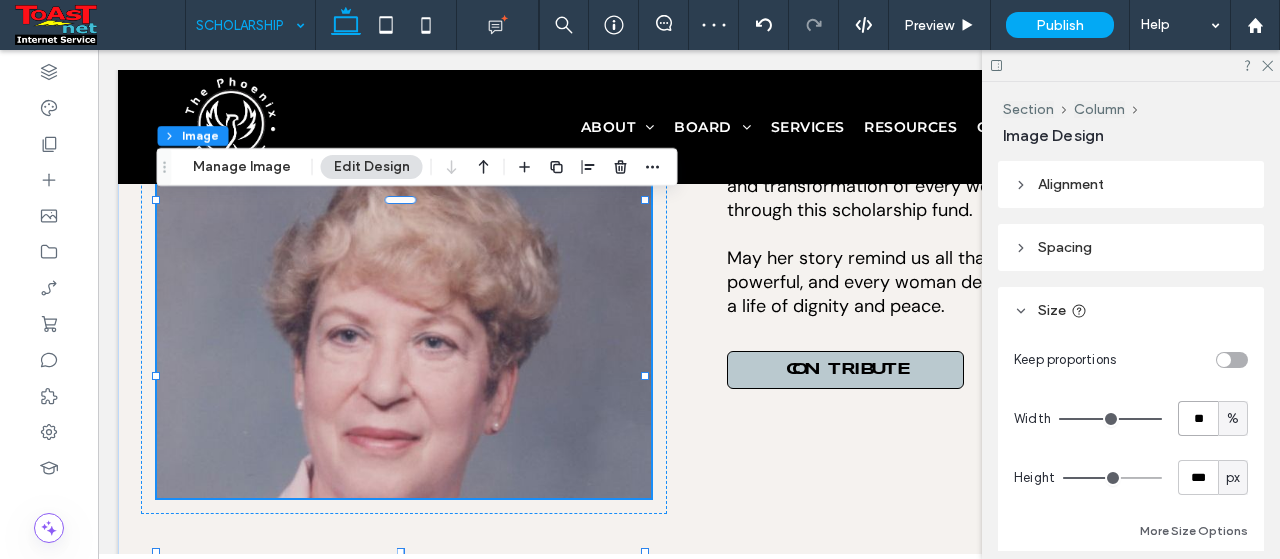 type on "**" 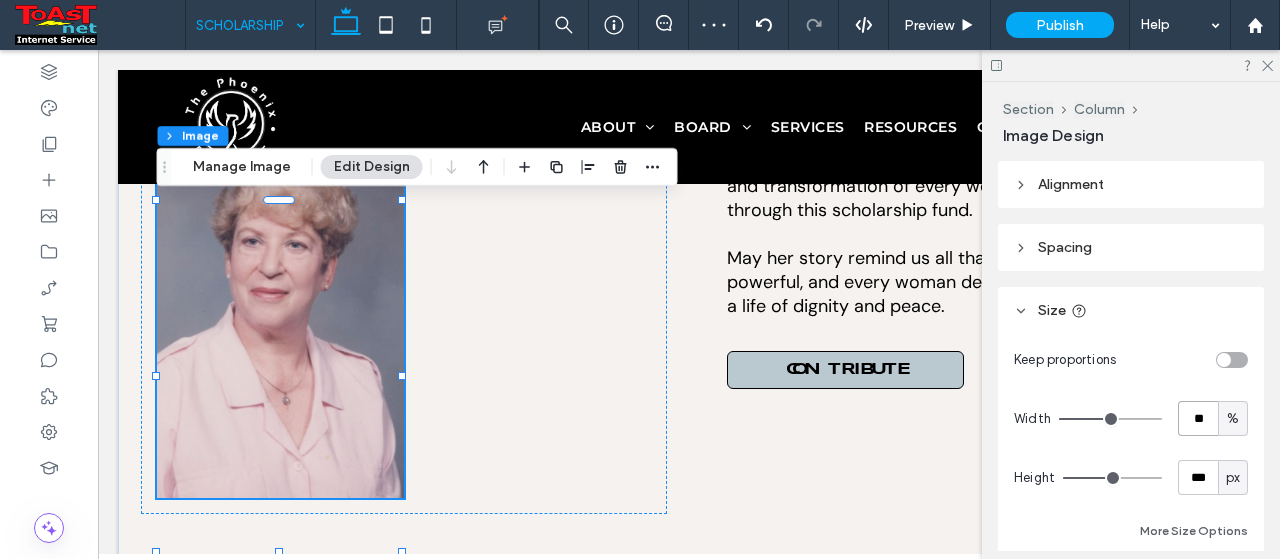 click on "**" at bounding box center [1198, 418] 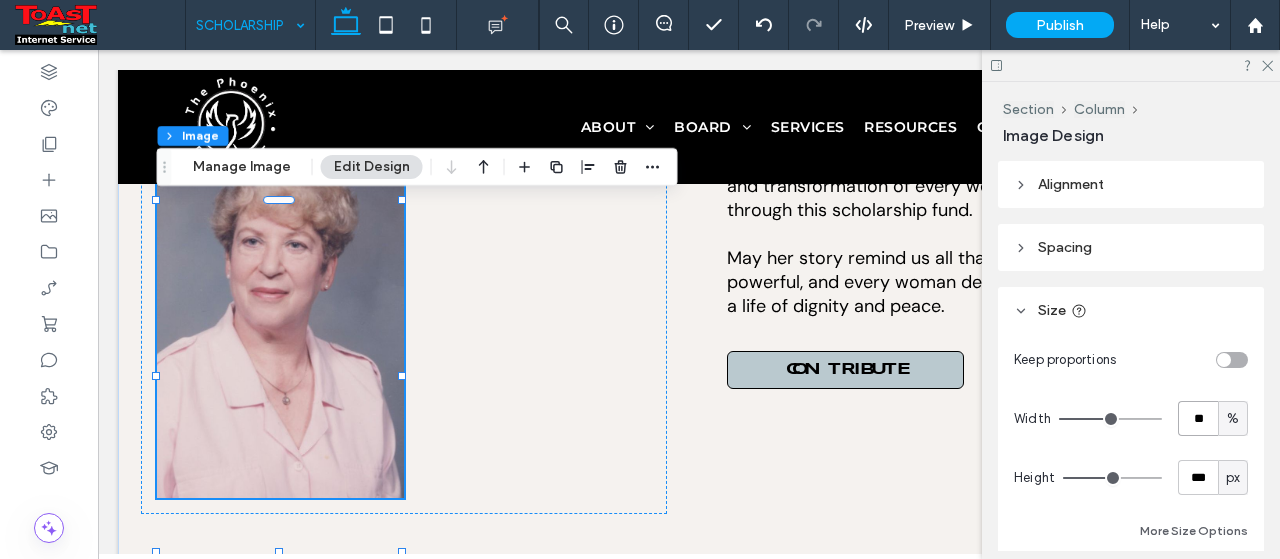 click on "**" at bounding box center [1198, 418] 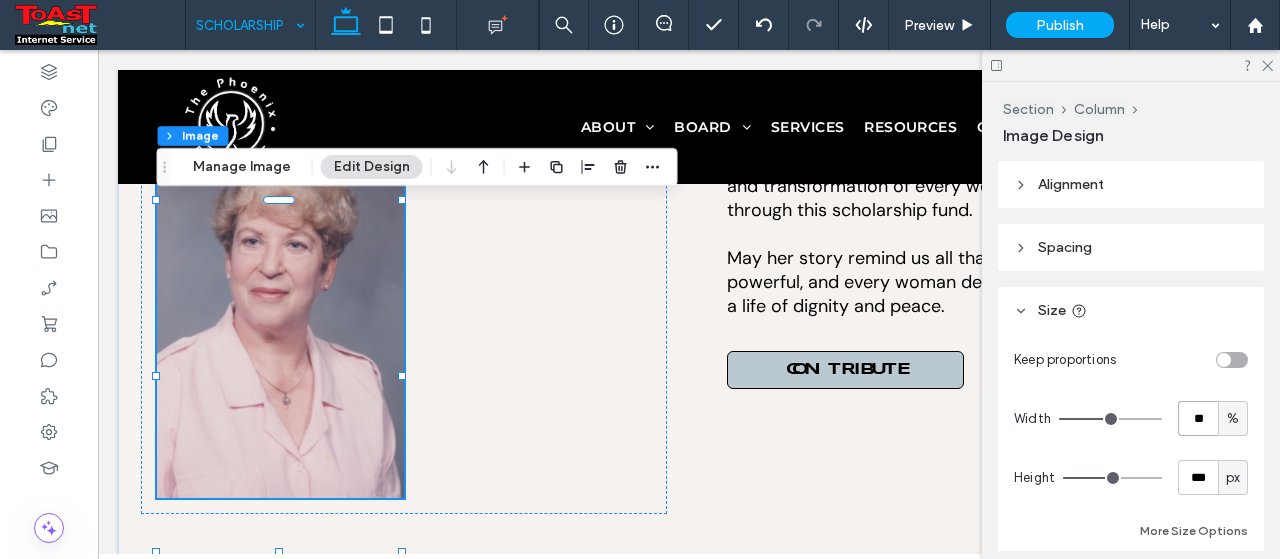 type on "**" 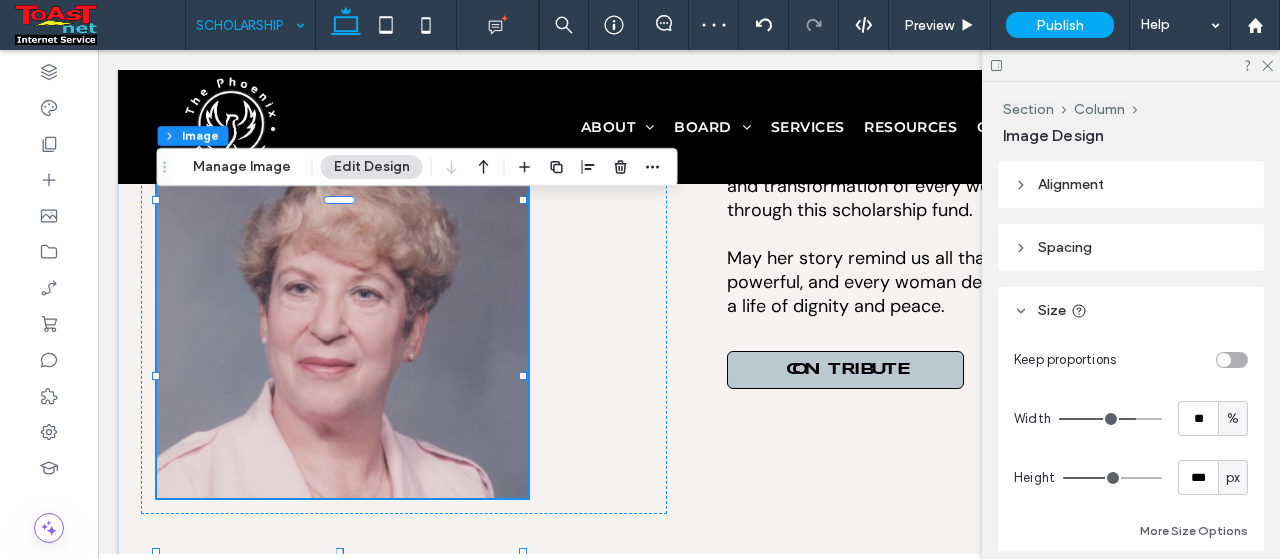 click on "Alignment" at bounding box center [1131, 184] 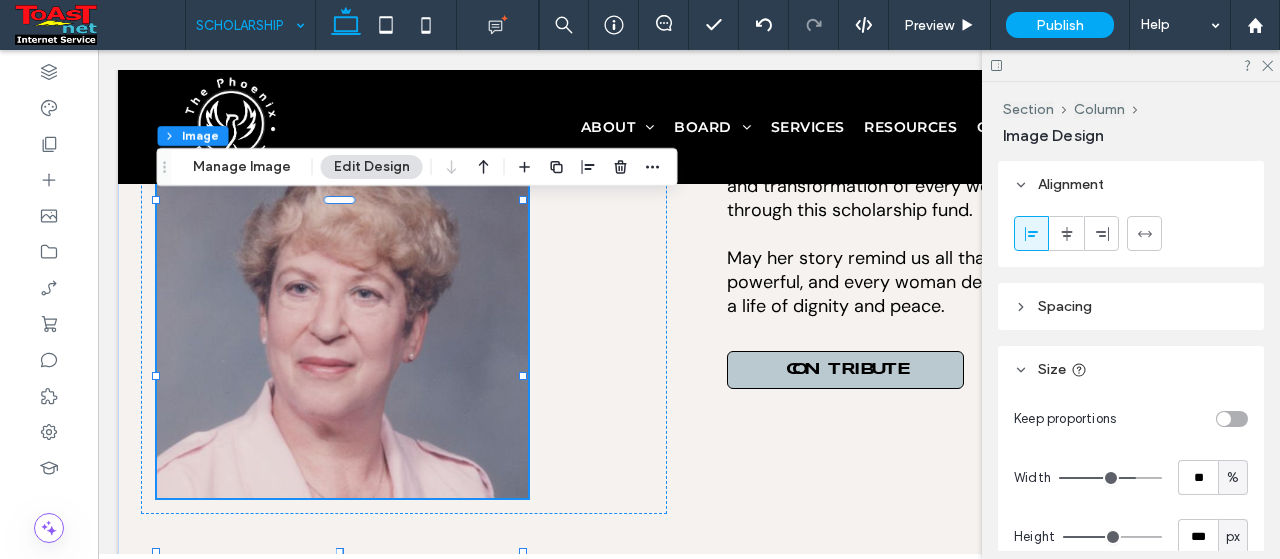 click at bounding box center (1066, 233) 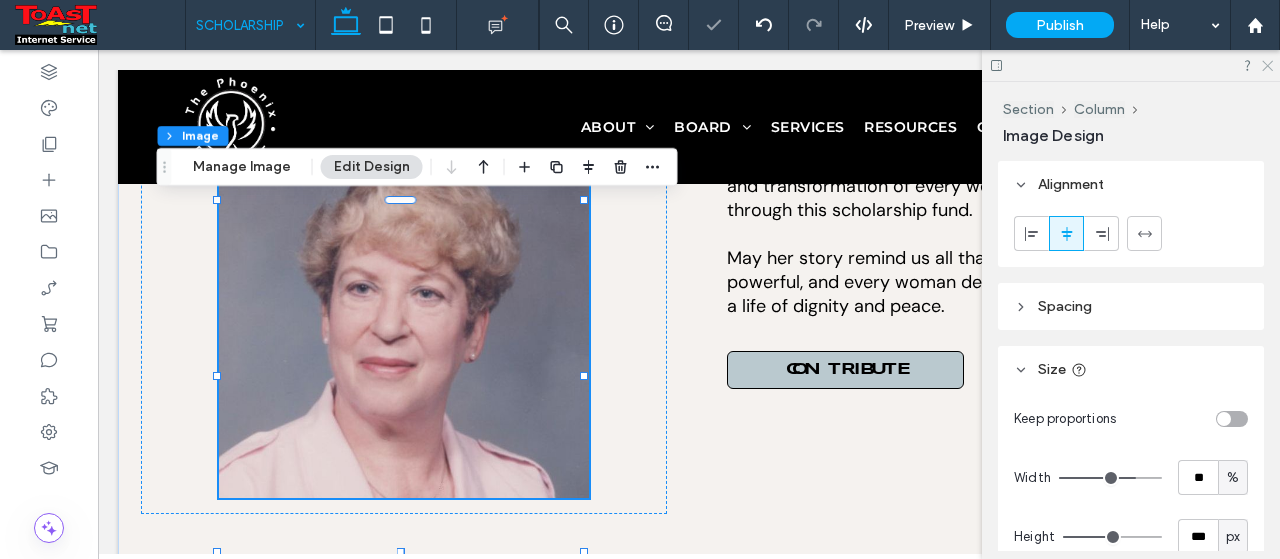 click 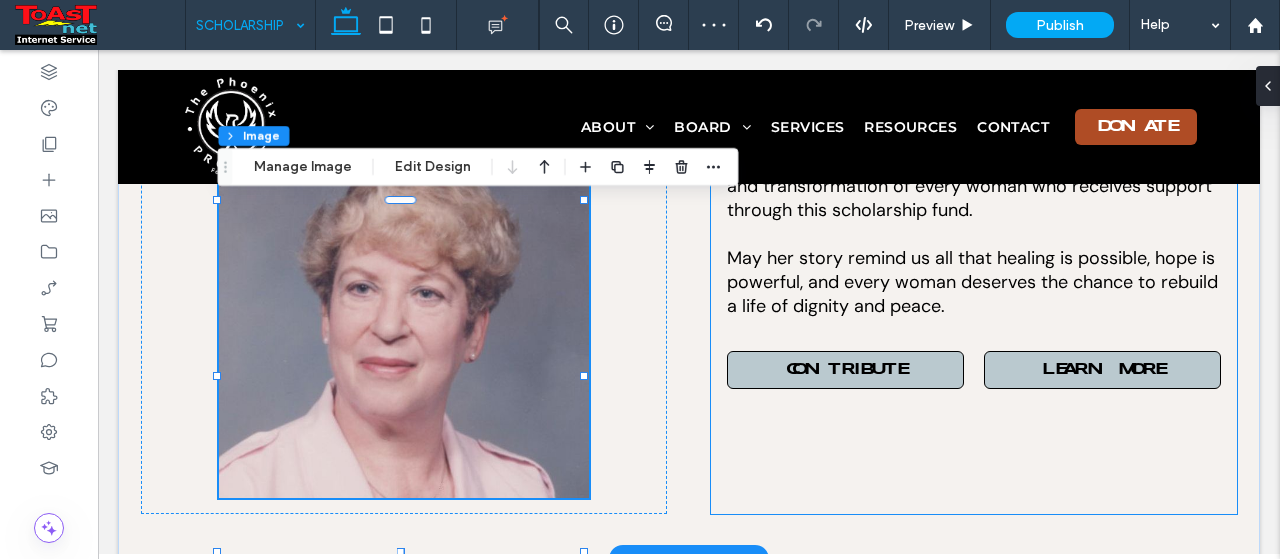 click on "[FIRST]'s life was a testament to courage, strength, and unshakable hope. A Holocaust survivor, she was among the last children deported from Germany at the age of nine. [FIRST] lost most of her family to the concentration camps. Against unimaginable odds, she found a way to not only survive, but to thrive. She built a life of love and meaning first in [CITY], [STATE], and later in [CITY], raising a family and touching the lives of everyone who knew her. [FIRST] refused to let her life be defined by trauma. Instead, she radiated joy, compassion, and warmth. Her presence was a light to those around her, and her story a source of inspiration for generations. It is this spirit—the ability to rise from the ashes of tragedy and create beauty—that we aim to pass on through the women we serve. [FIRST]’s legacy lives on in the strength and transformation of every woman who receives support through this scholarship fund. ﻿
CONTRIBUTE
LEARN MORE" at bounding box center (974, 132) 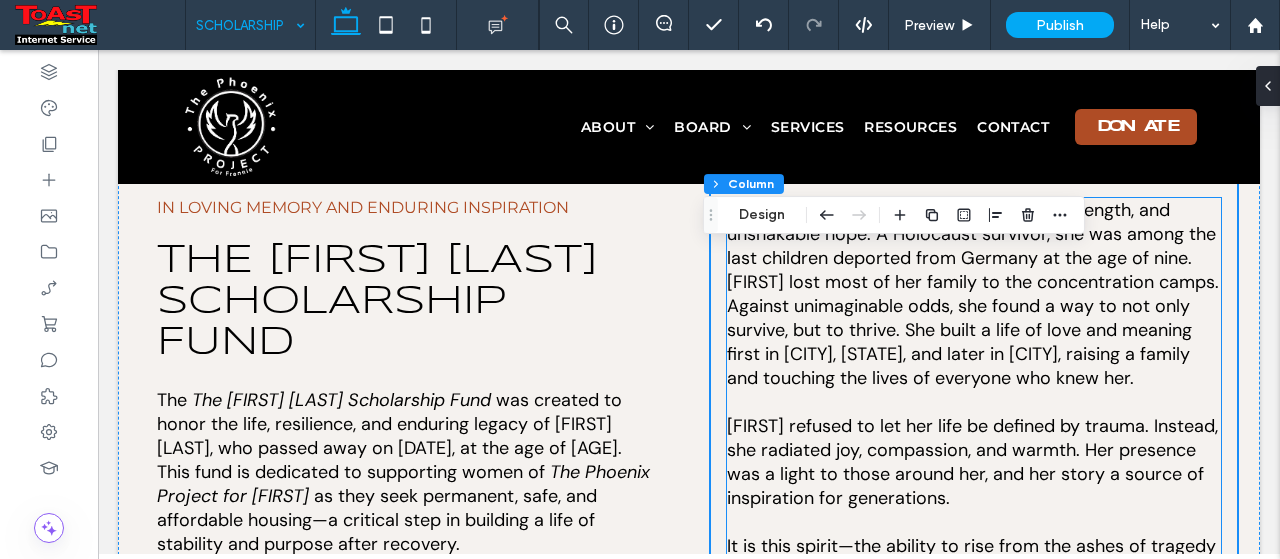 scroll, scrollTop: 400, scrollLeft: 0, axis: vertical 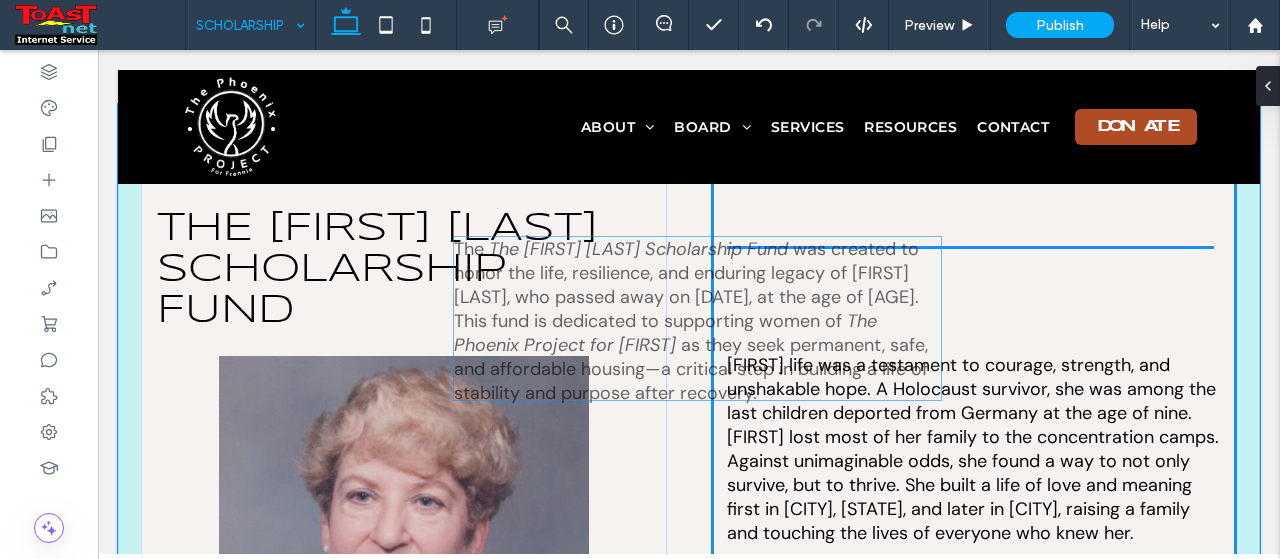drag, startPoint x: 516, startPoint y: 485, endPoint x: 813, endPoint y: 308, distance: 345.74268 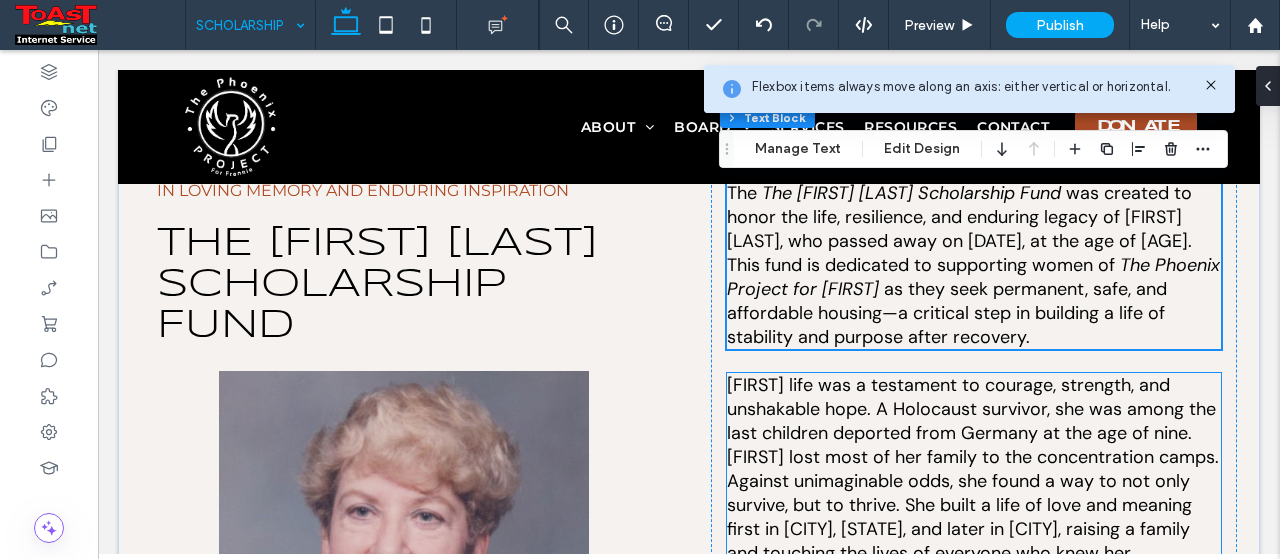 scroll, scrollTop: 300, scrollLeft: 0, axis: vertical 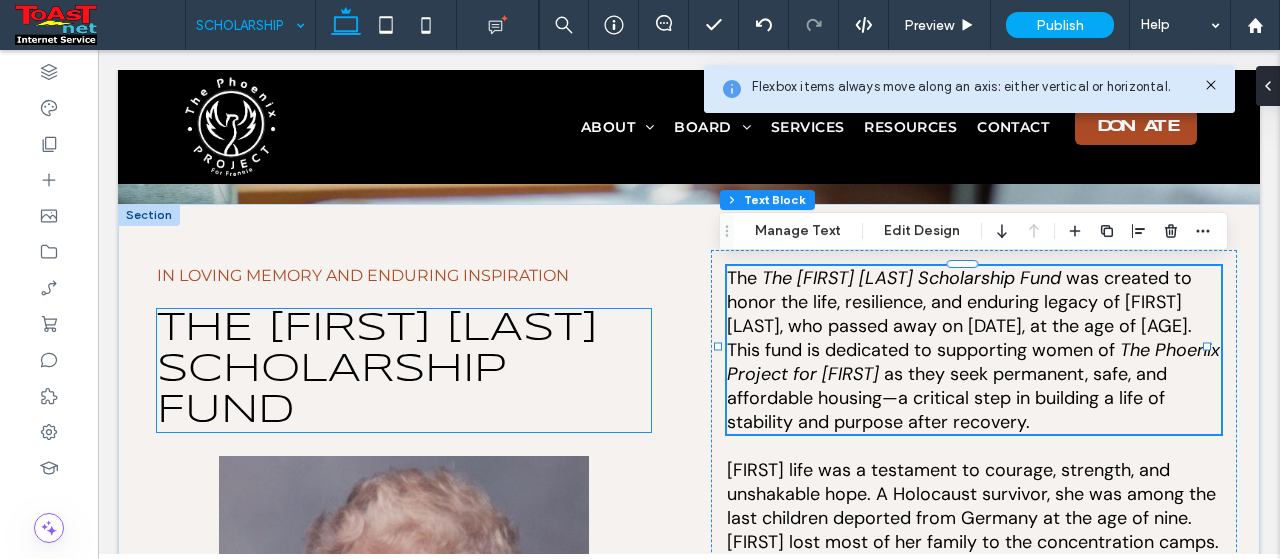 click on "The [FIRST] [LAST] Scholarship Fund" at bounding box center [404, 370] 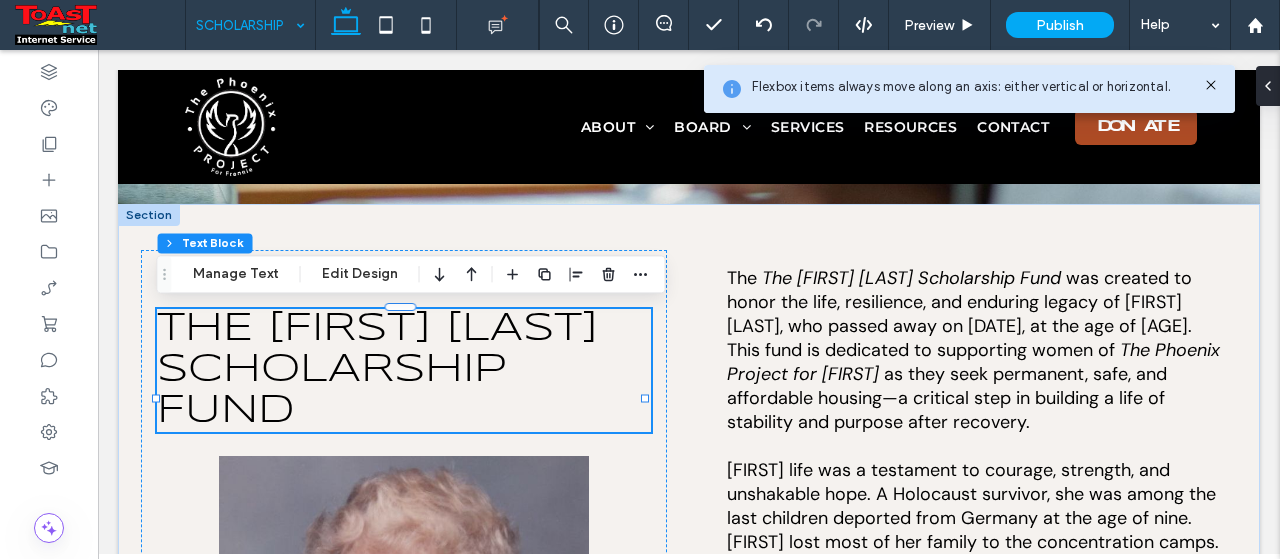 click on "The [FIRST] [LAST] Scholarship Fund" at bounding box center [404, 370] 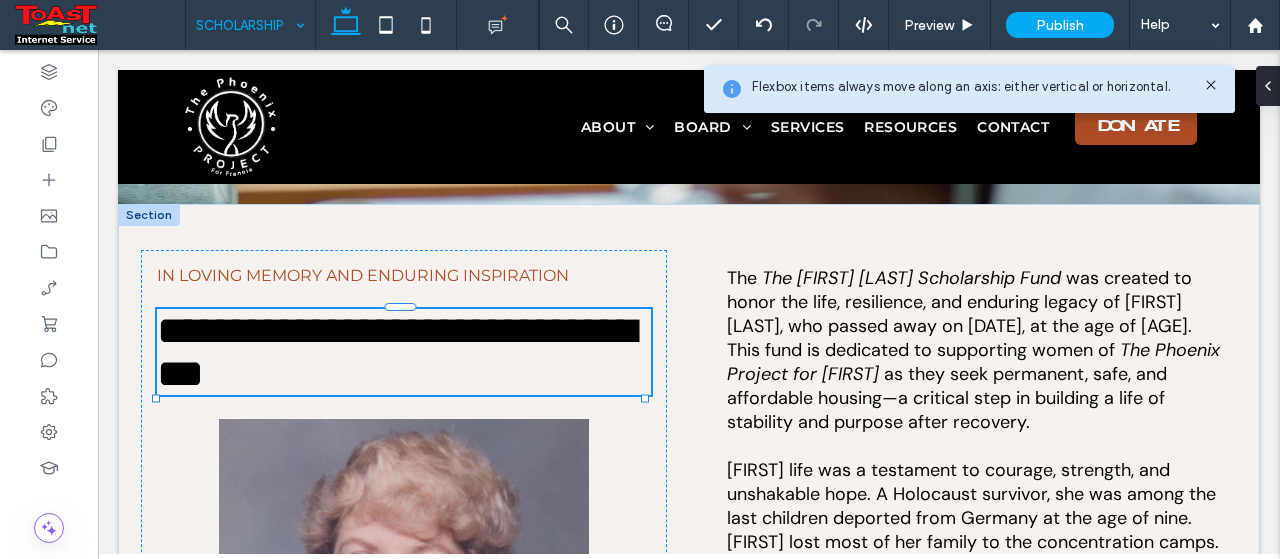 type on "*********" 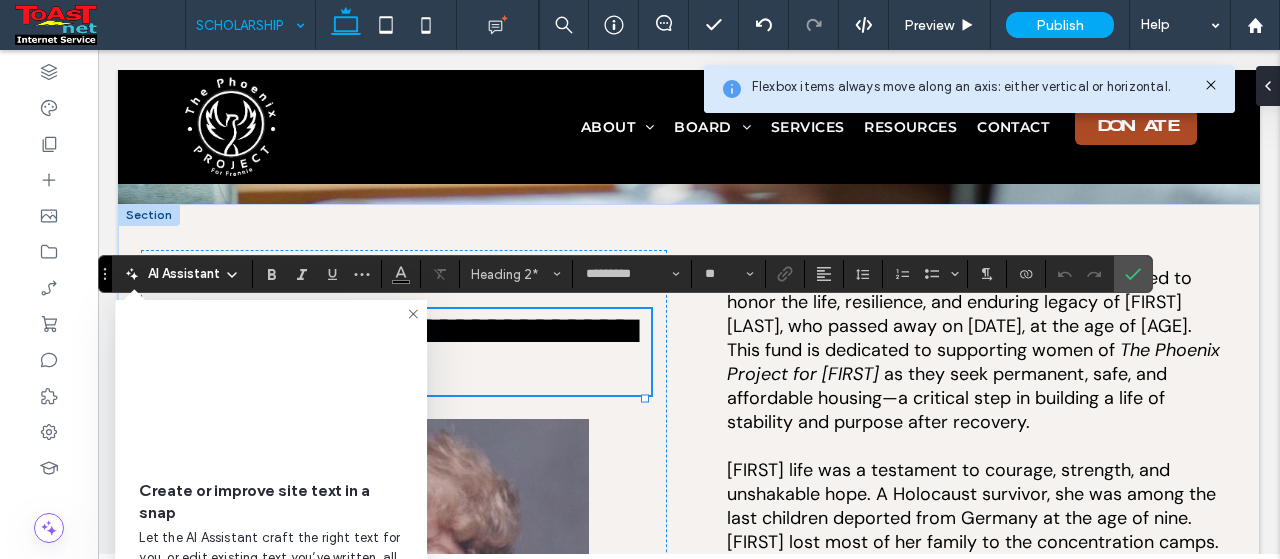 click 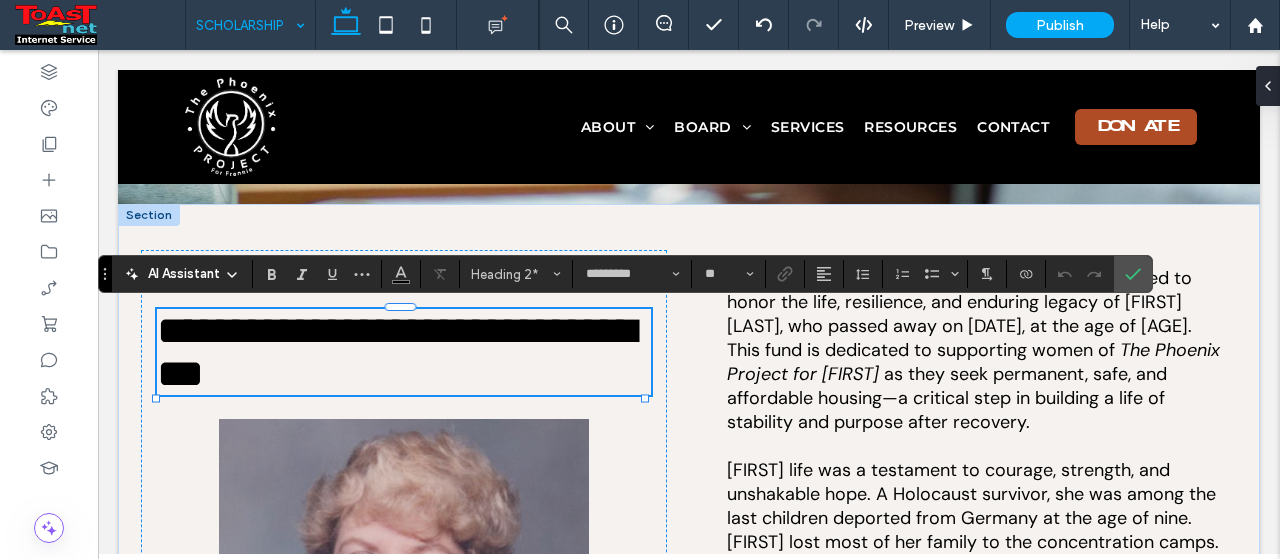 click on "**********" at bounding box center [404, 352] 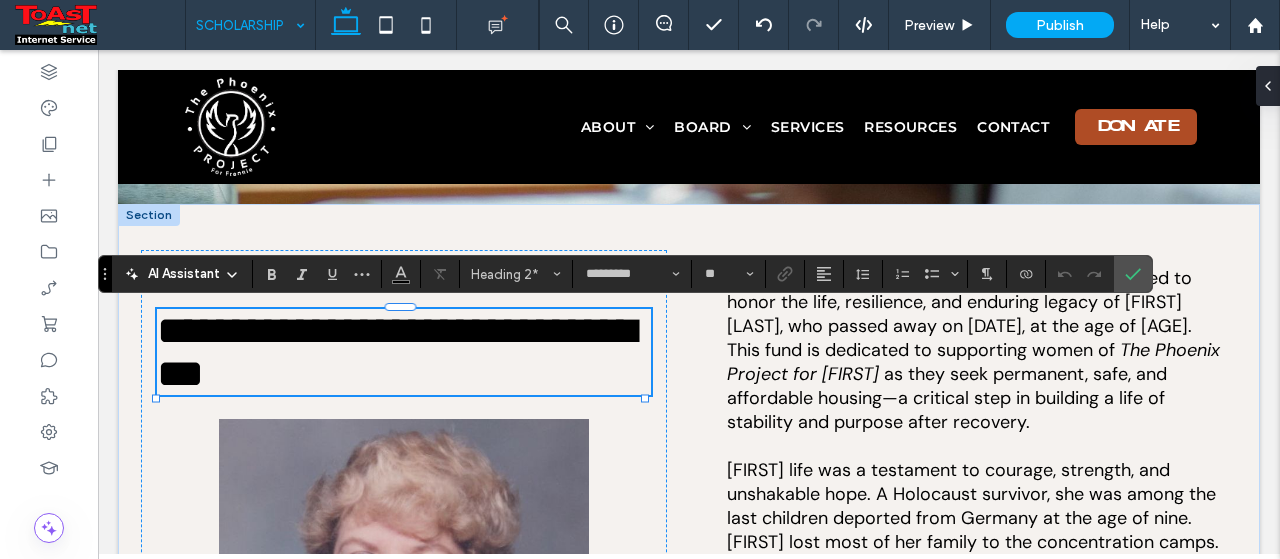 type 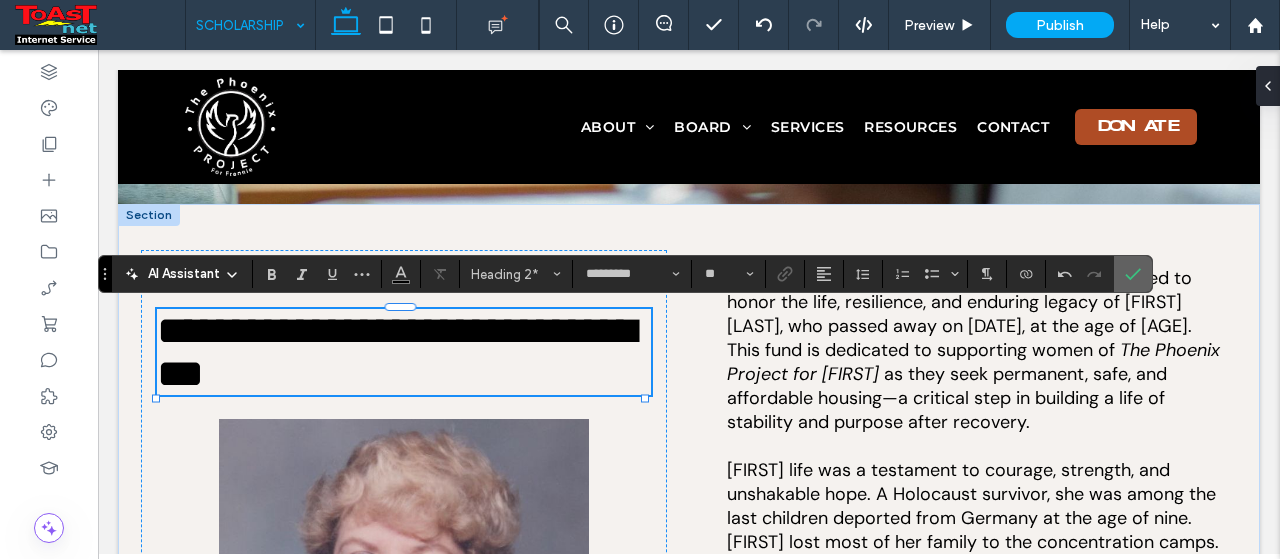 drag, startPoint x: 1125, startPoint y: 280, endPoint x: 981, endPoint y: 243, distance: 148.6775 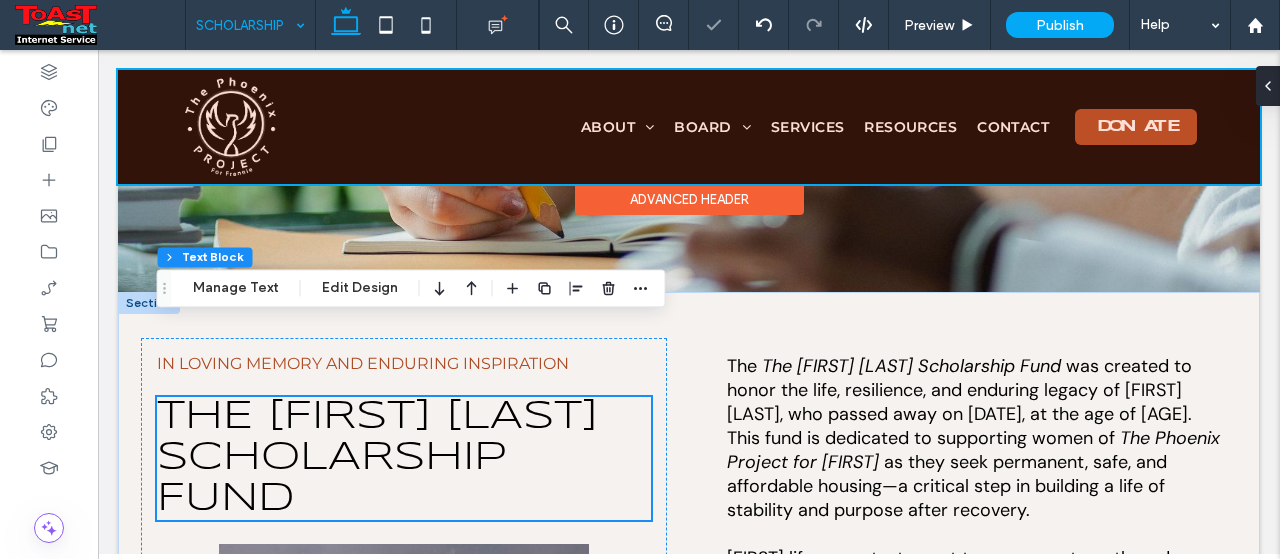 scroll, scrollTop: 100, scrollLeft: 0, axis: vertical 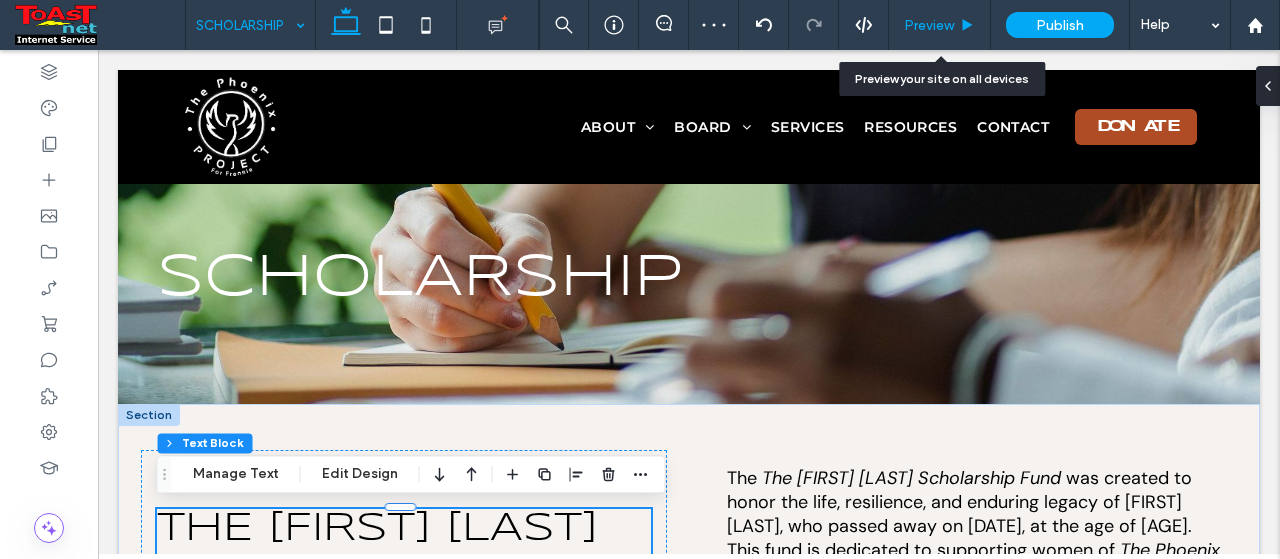 drag, startPoint x: 955, startPoint y: 21, endPoint x: 810, endPoint y: 363, distance: 371.46872 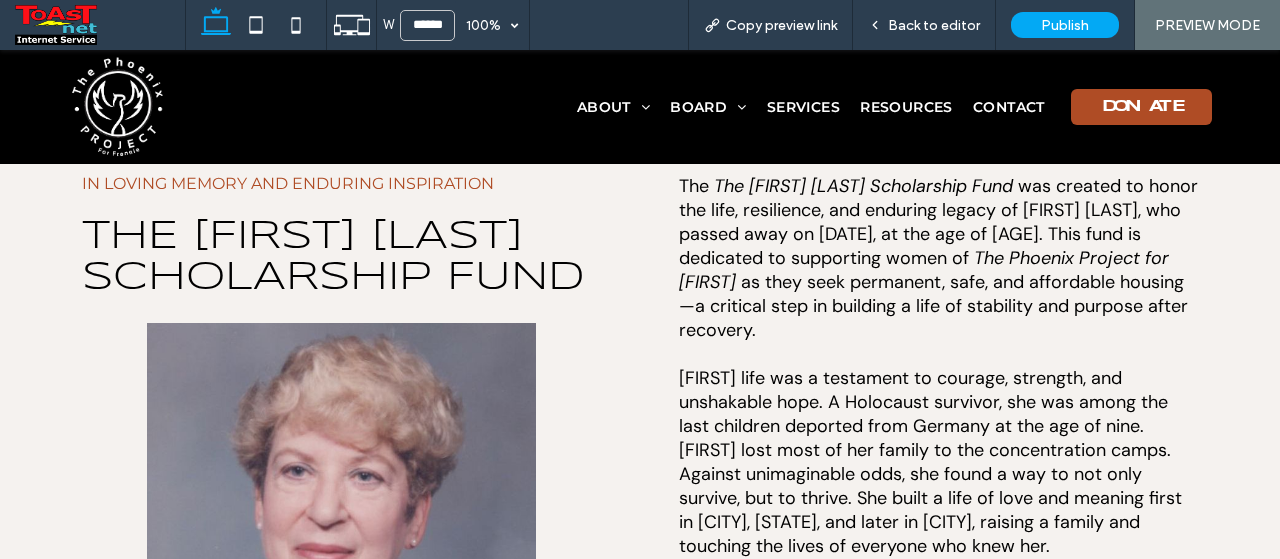 scroll, scrollTop: 400, scrollLeft: 0, axis: vertical 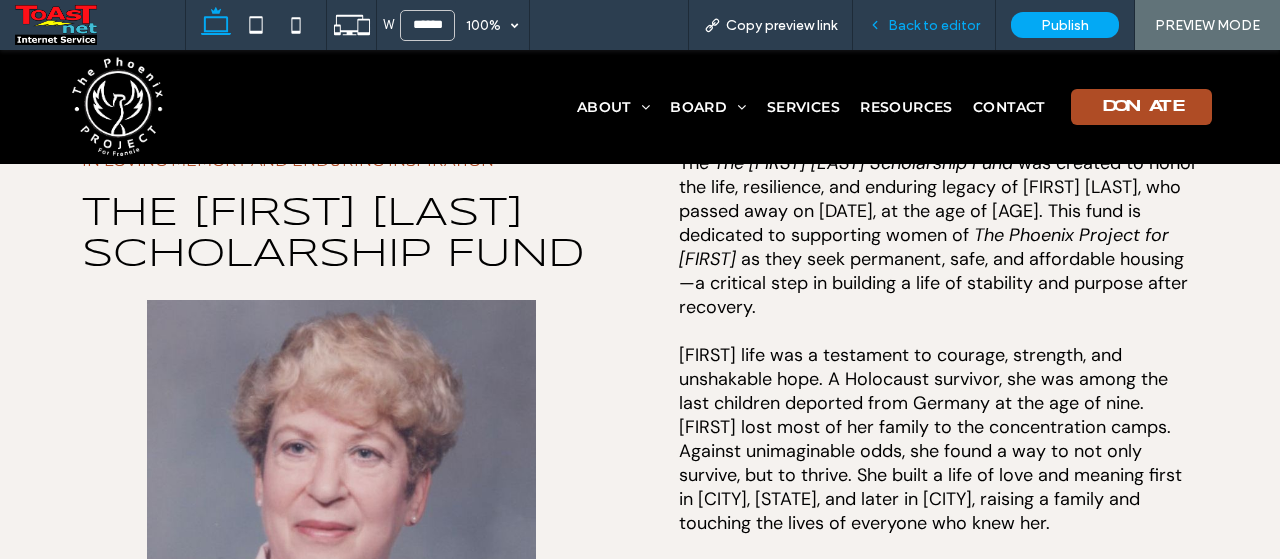 click on "Back to editor" at bounding box center [934, 25] 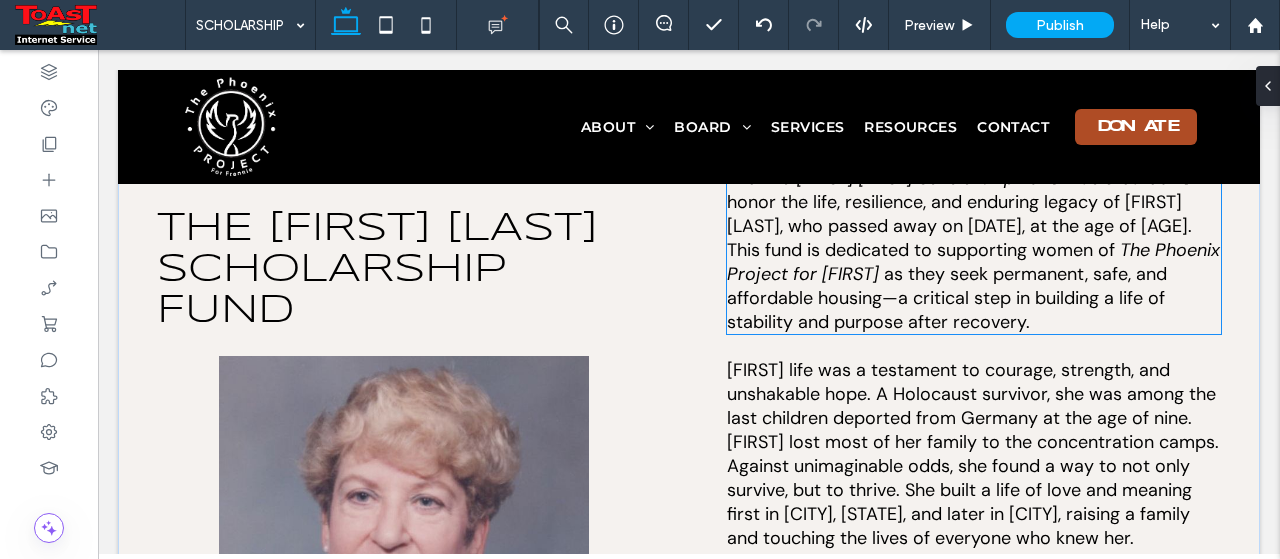 scroll, scrollTop: 392, scrollLeft: 0, axis: vertical 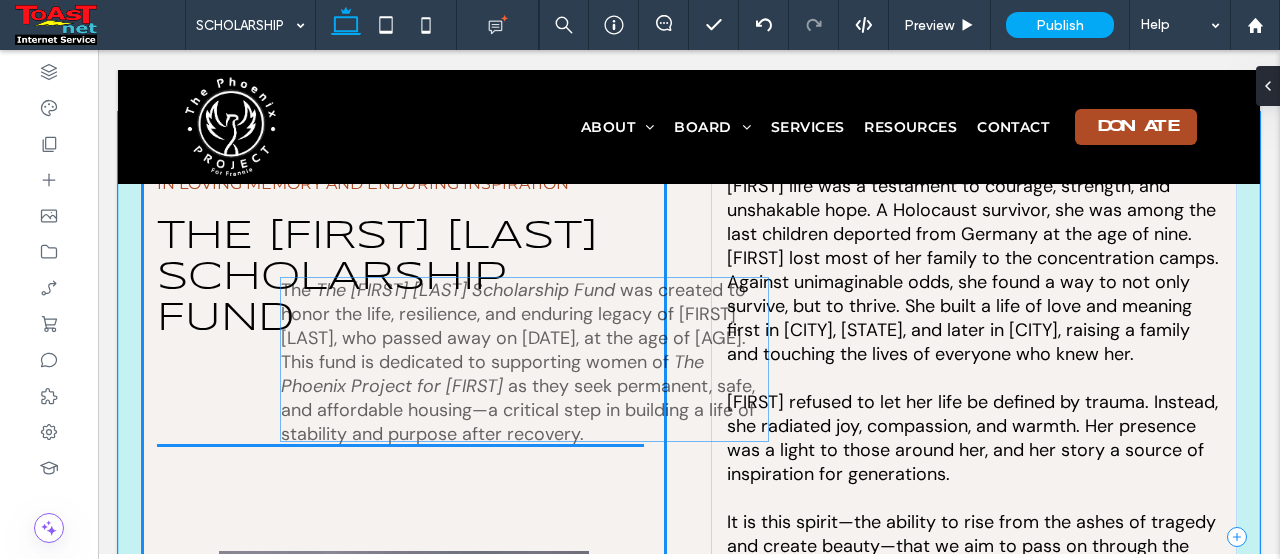 drag, startPoint x: 876, startPoint y: 289, endPoint x: 438, endPoint y: 394, distance: 450.40982 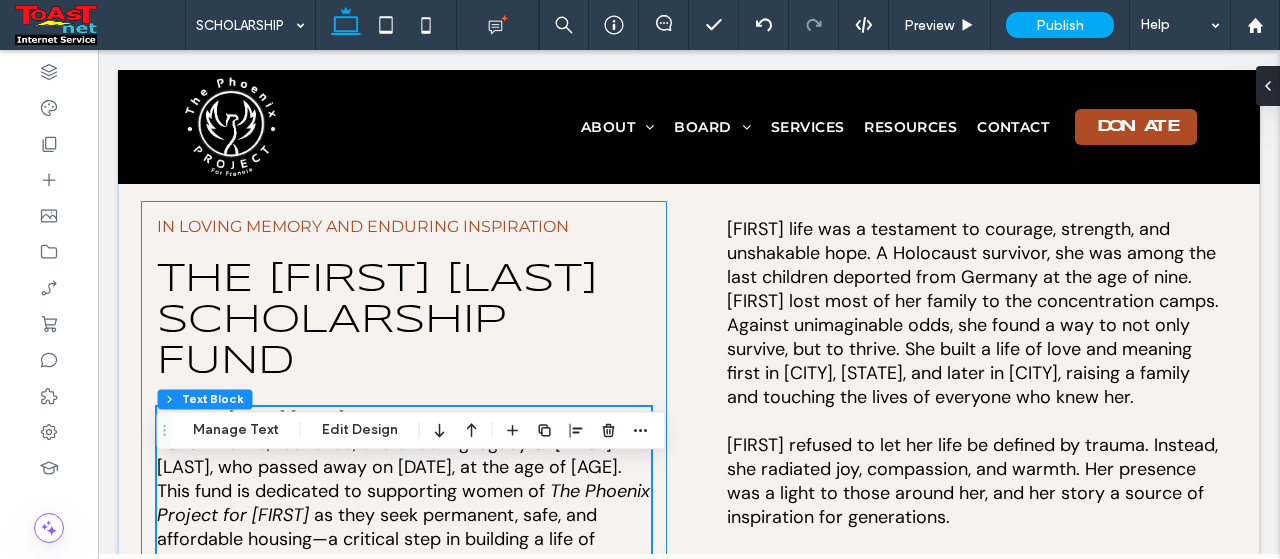 scroll, scrollTop: 192, scrollLeft: 0, axis: vertical 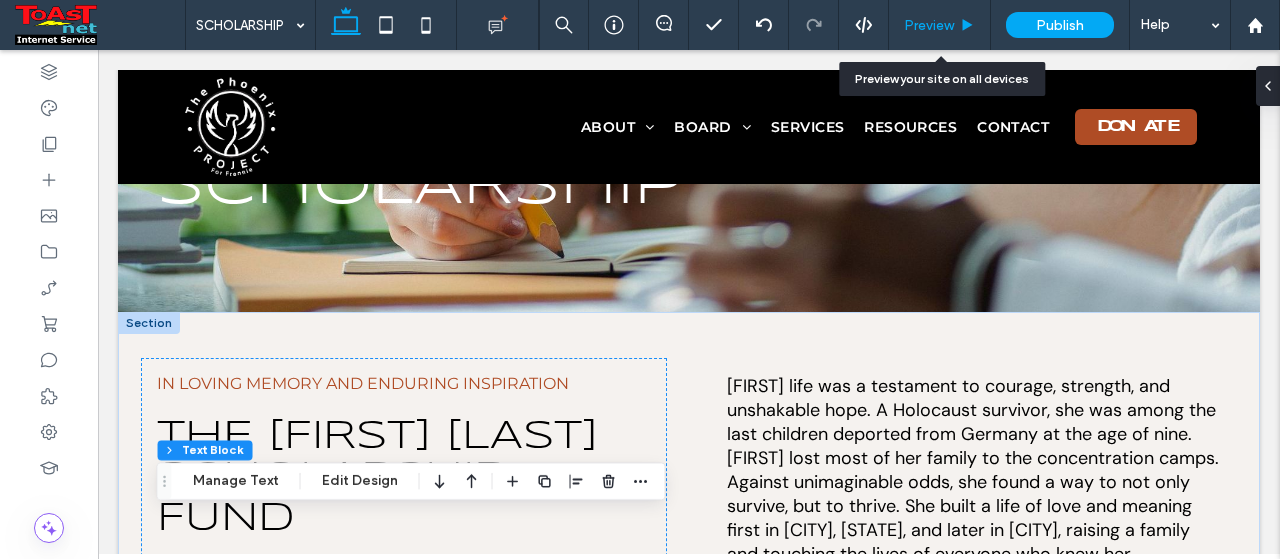 drag, startPoint x: 944, startPoint y: 21, endPoint x: 764, endPoint y: 267, distance: 304.82126 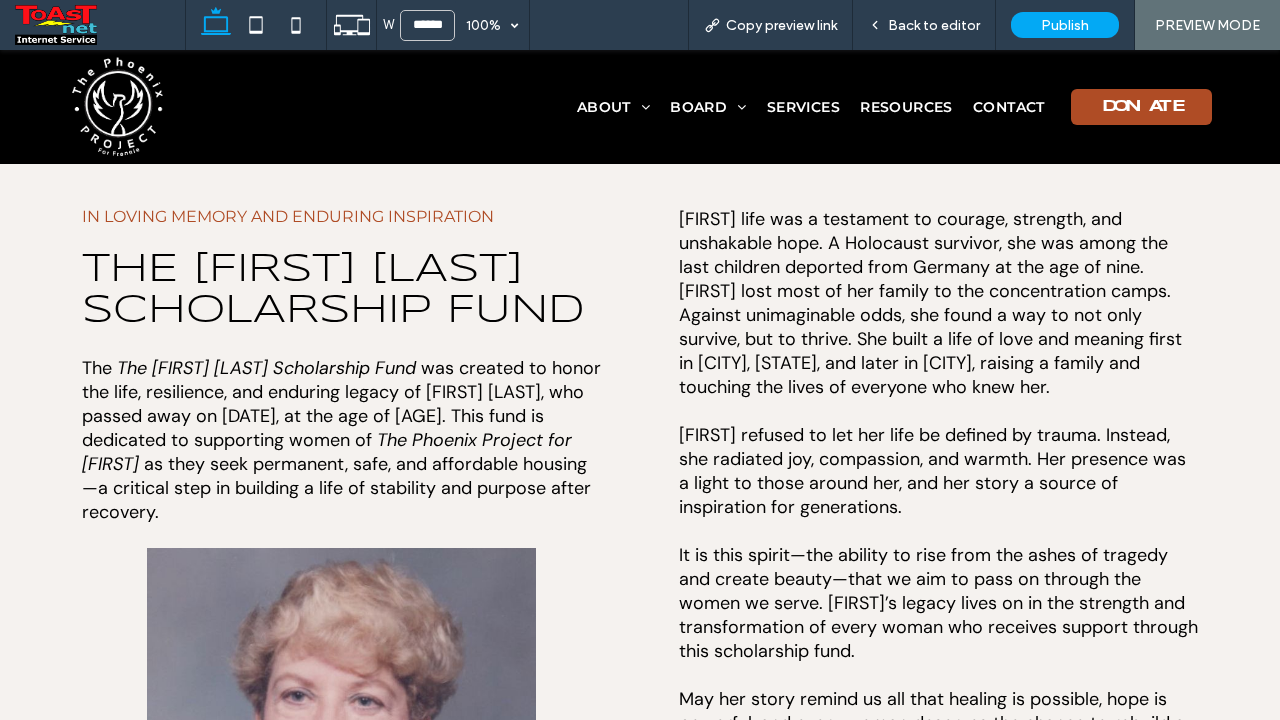 scroll, scrollTop: 300, scrollLeft: 0, axis: vertical 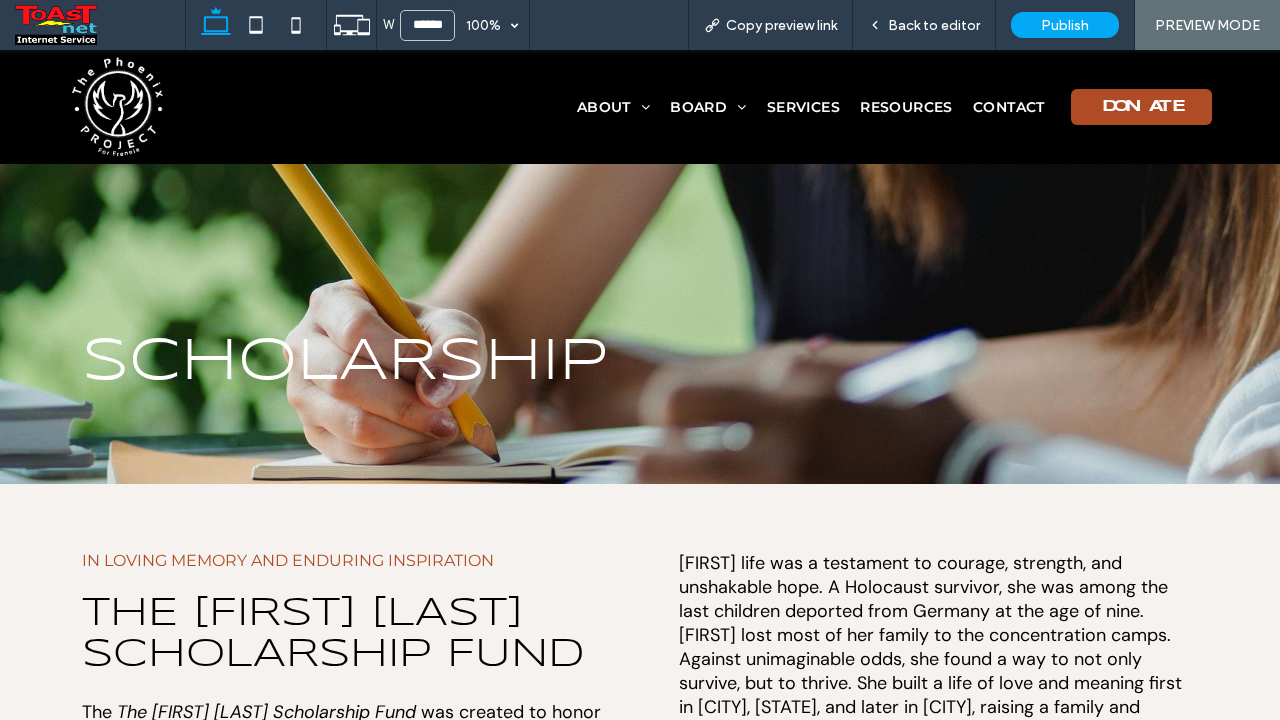 click at bounding box center (118, 107) 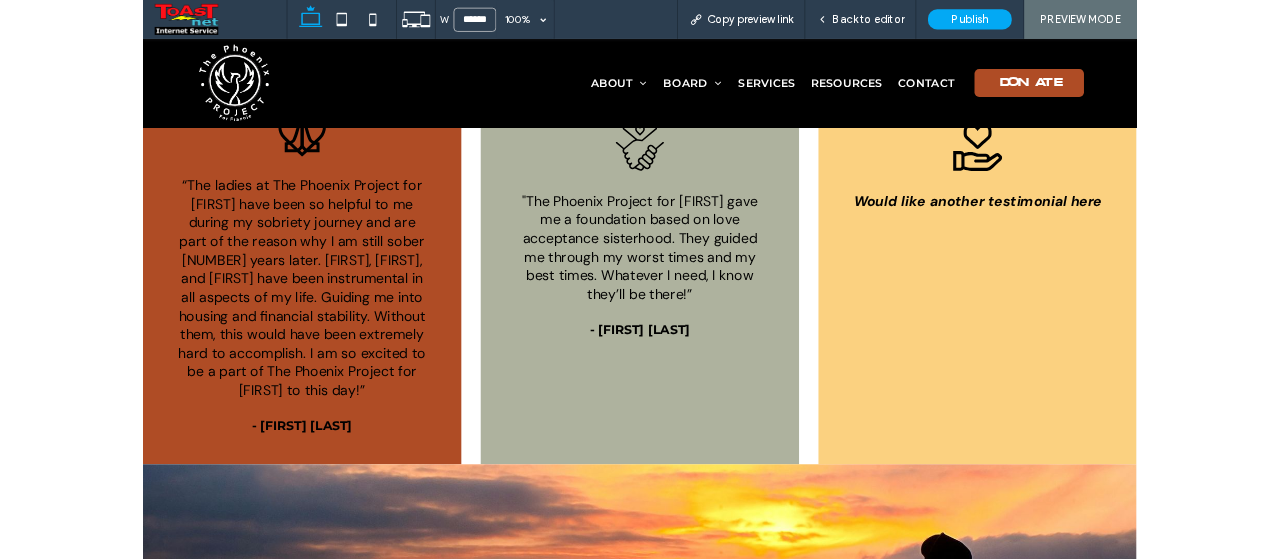 scroll, scrollTop: 1100, scrollLeft: 0, axis: vertical 